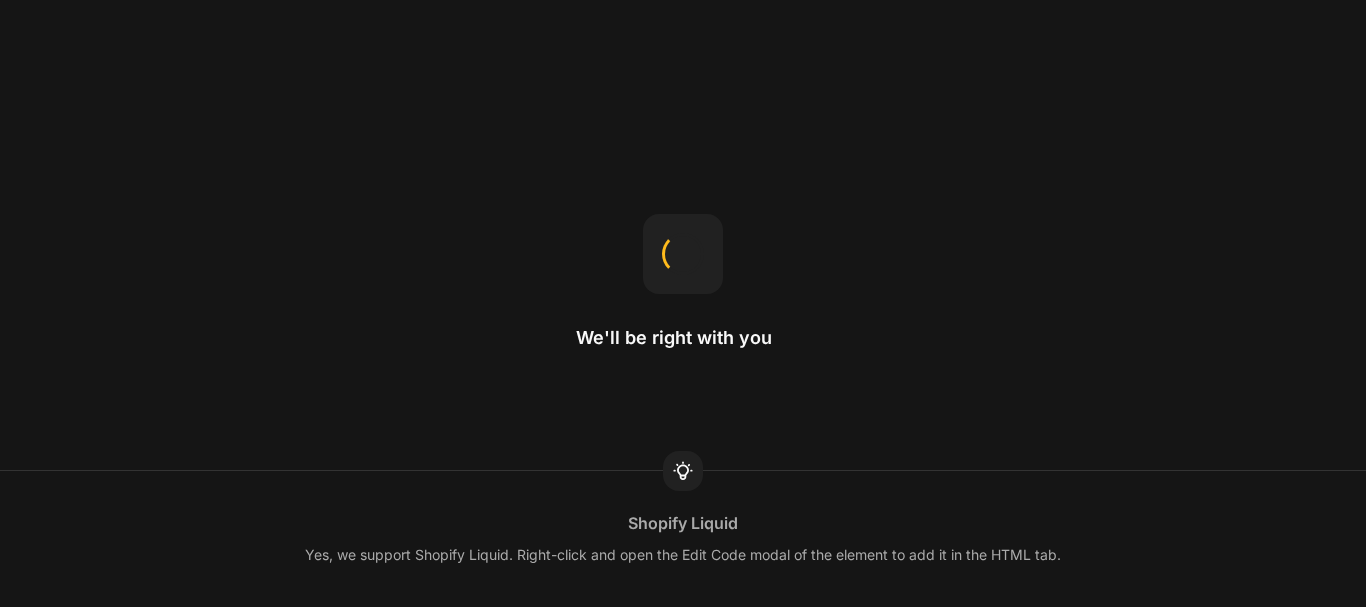 scroll, scrollTop: 0, scrollLeft: 0, axis: both 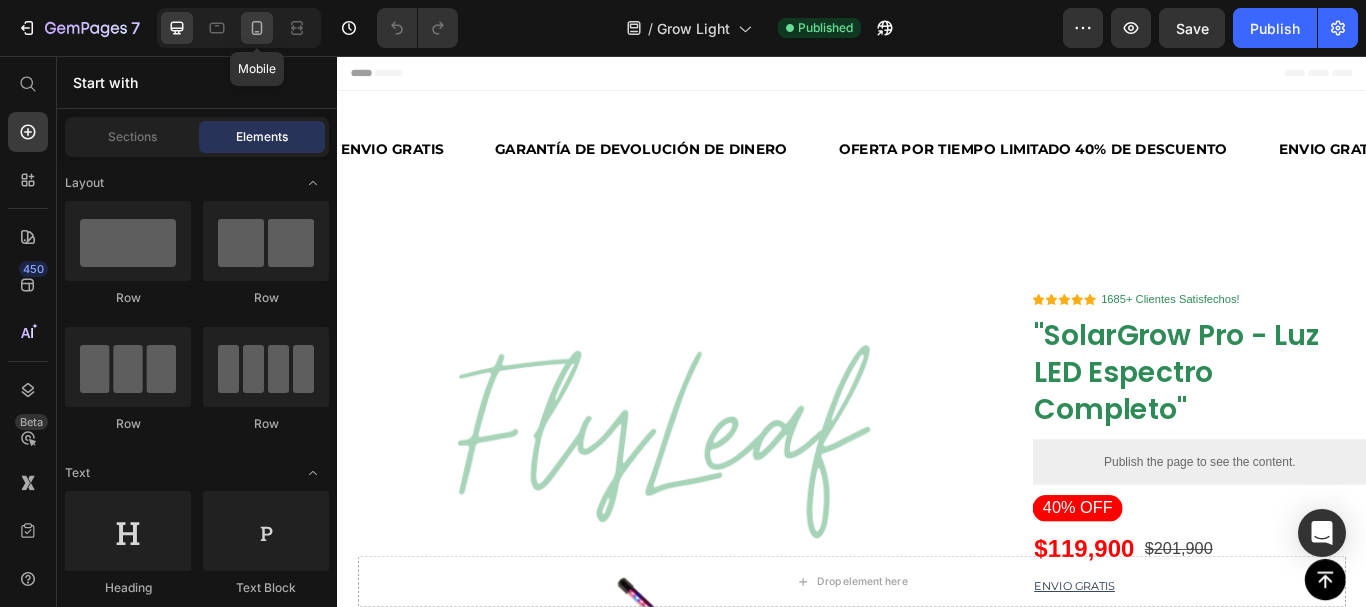 click 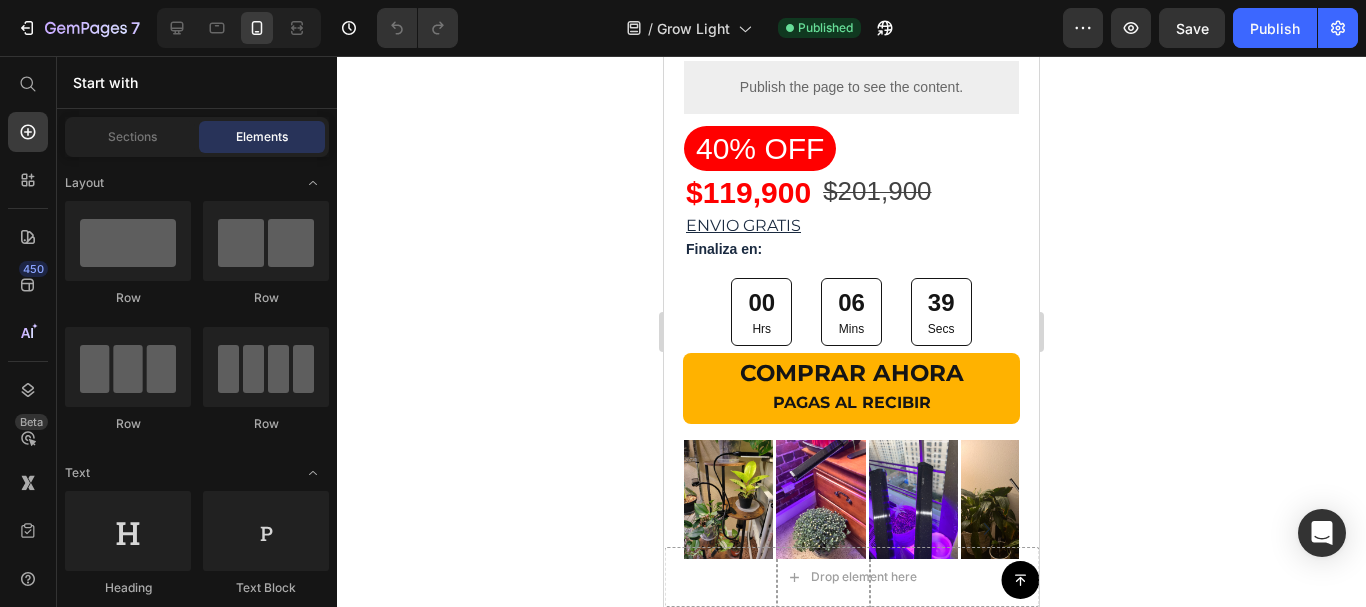scroll, scrollTop: 700, scrollLeft: 0, axis: vertical 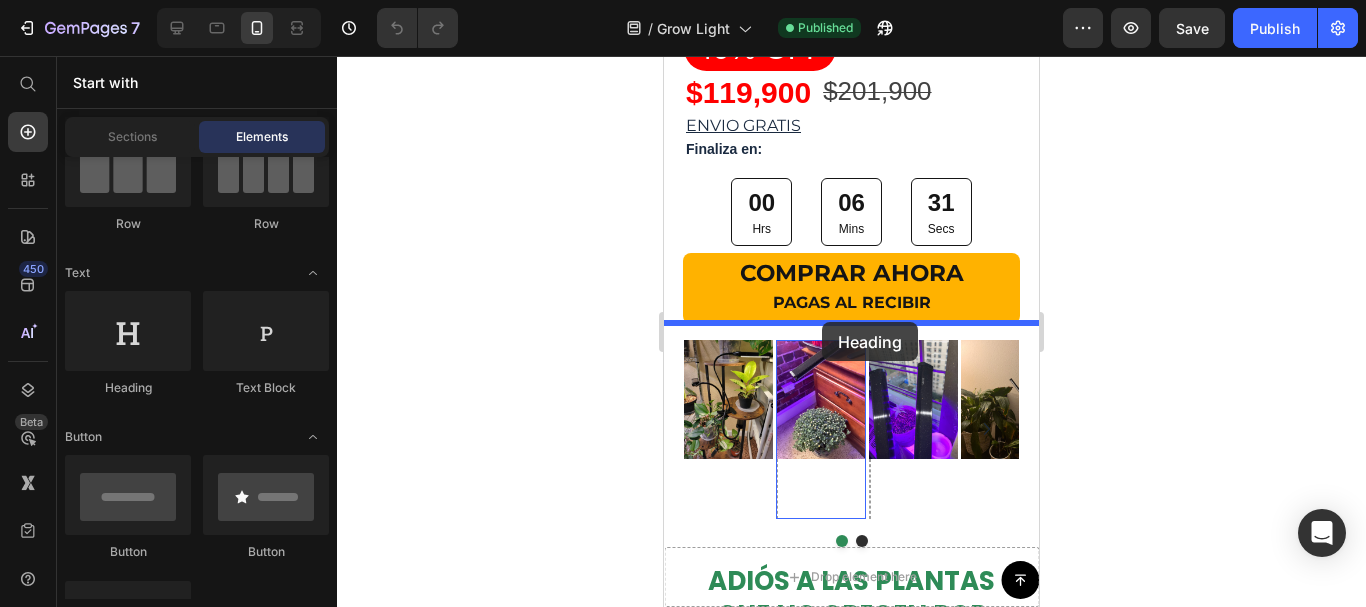 drag, startPoint x: 795, startPoint y: 406, endPoint x: 822, endPoint y: 322, distance: 88.23265 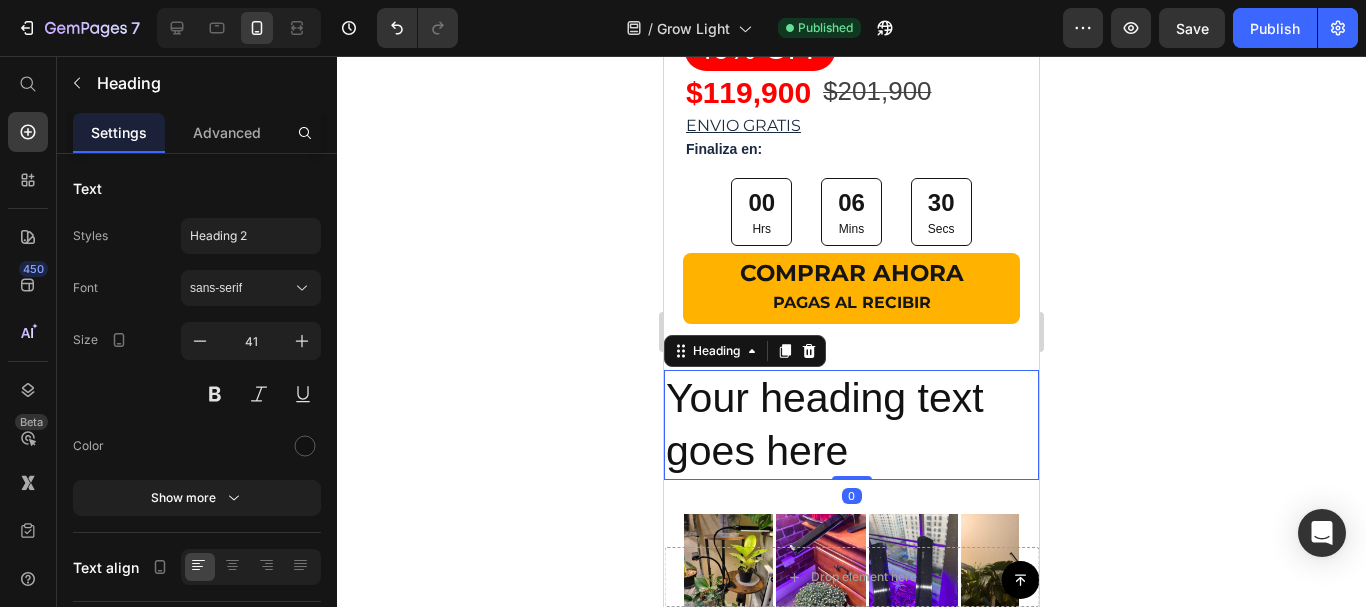 click on "Your heading text goes here" at bounding box center (851, 425) 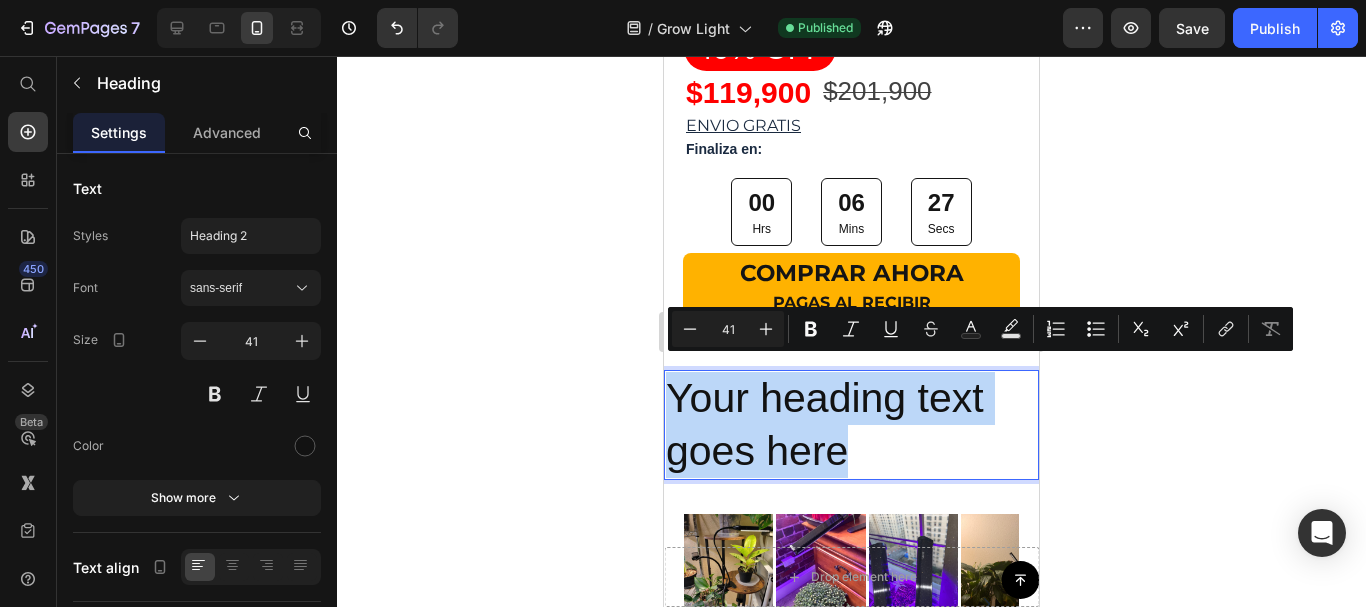 drag, startPoint x: 850, startPoint y: 438, endPoint x: 672, endPoint y: 393, distance: 183.60011 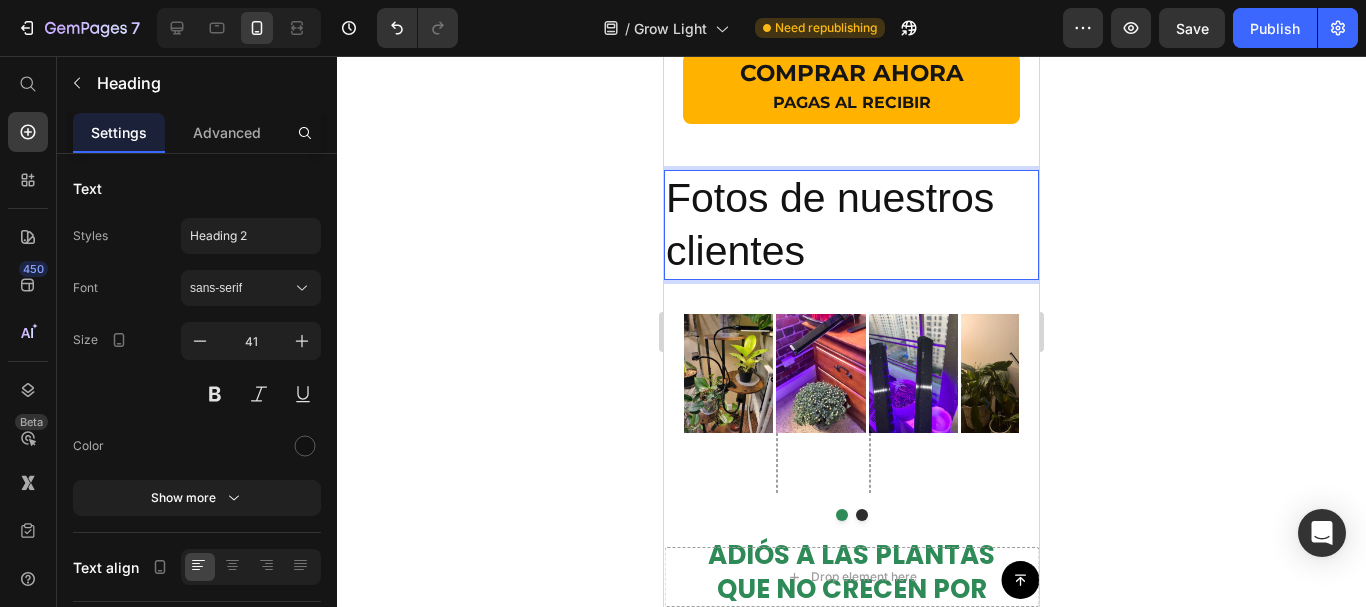 scroll, scrollTop: 1000, scrollLeft: 0, axis: vertical 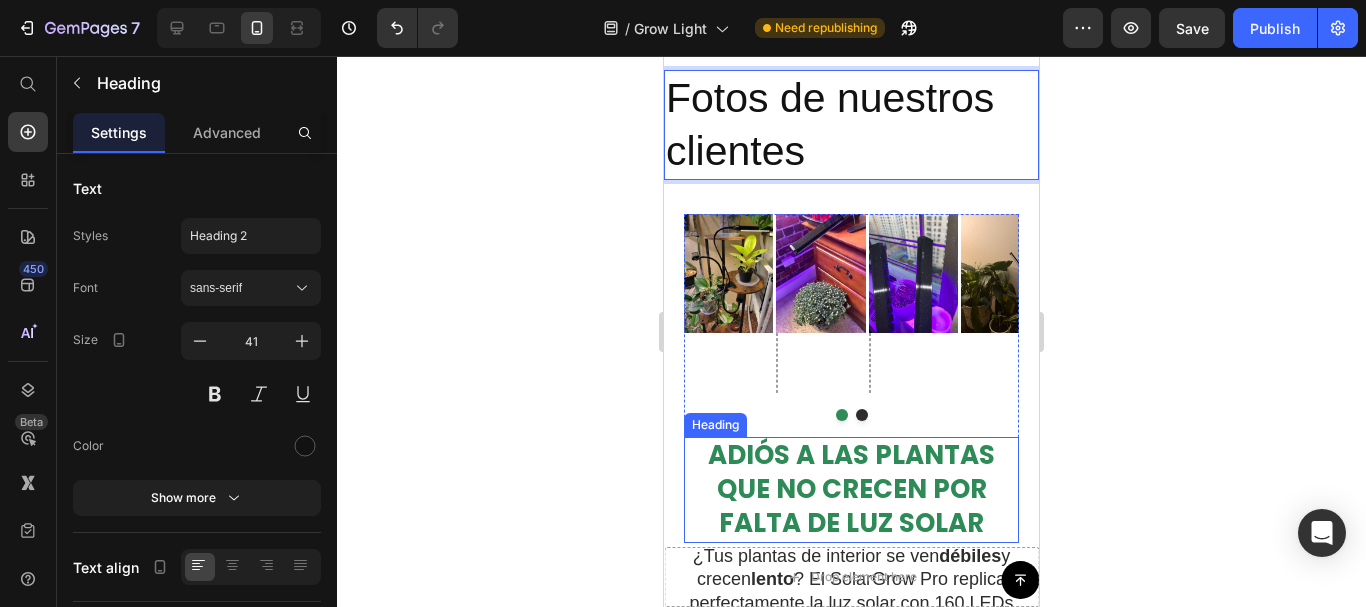 click on "Adiós a las plantas que no crecen por falta de luz solar" at bounding box center (851, 489) 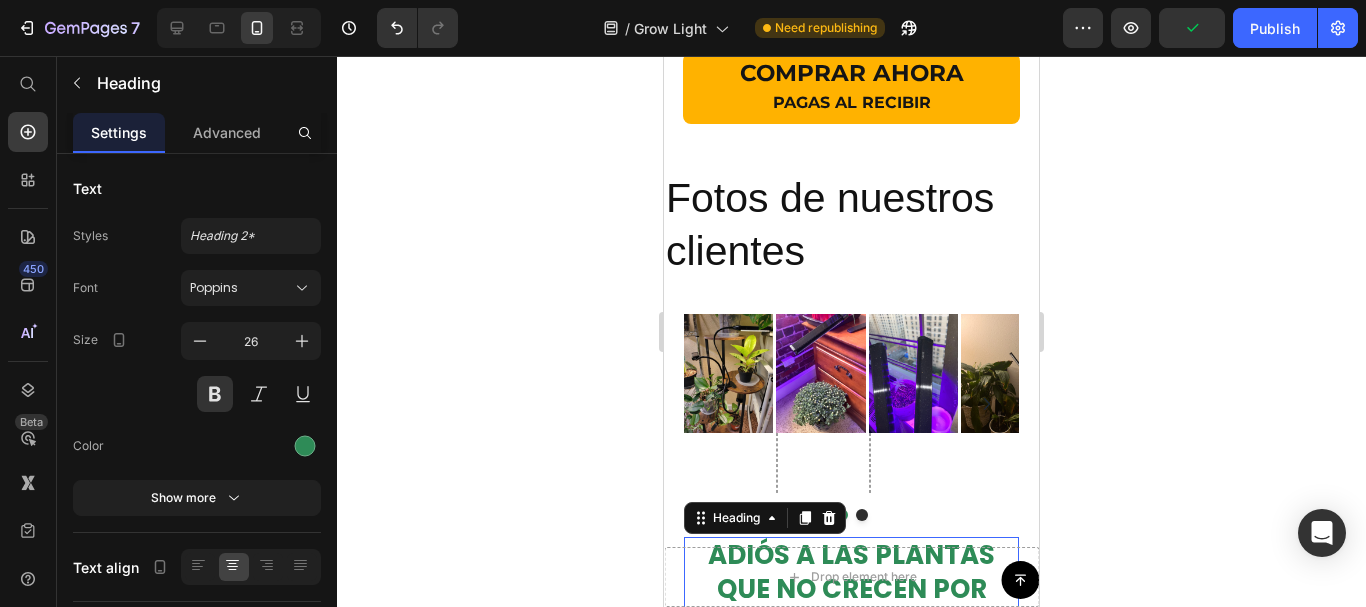 scroll, scrollTop: 800, scrollLeft: 0, axis: vertical 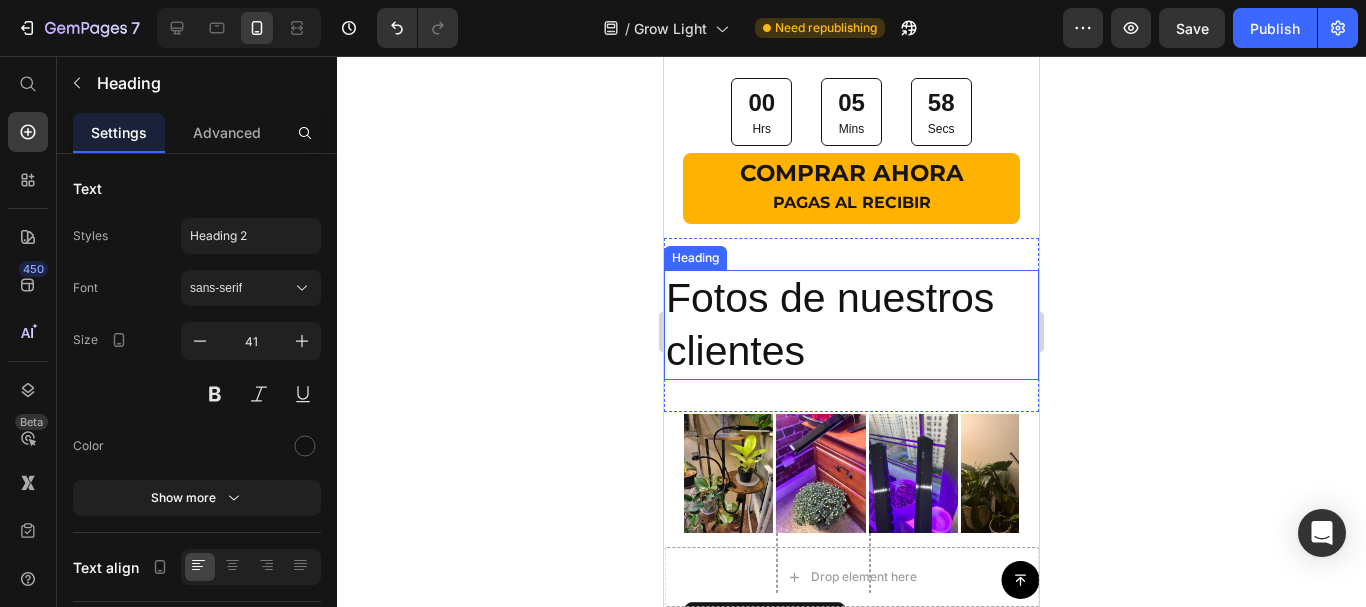 click on "Fotos de nuestros clientes" at bounding box center (851, 325) 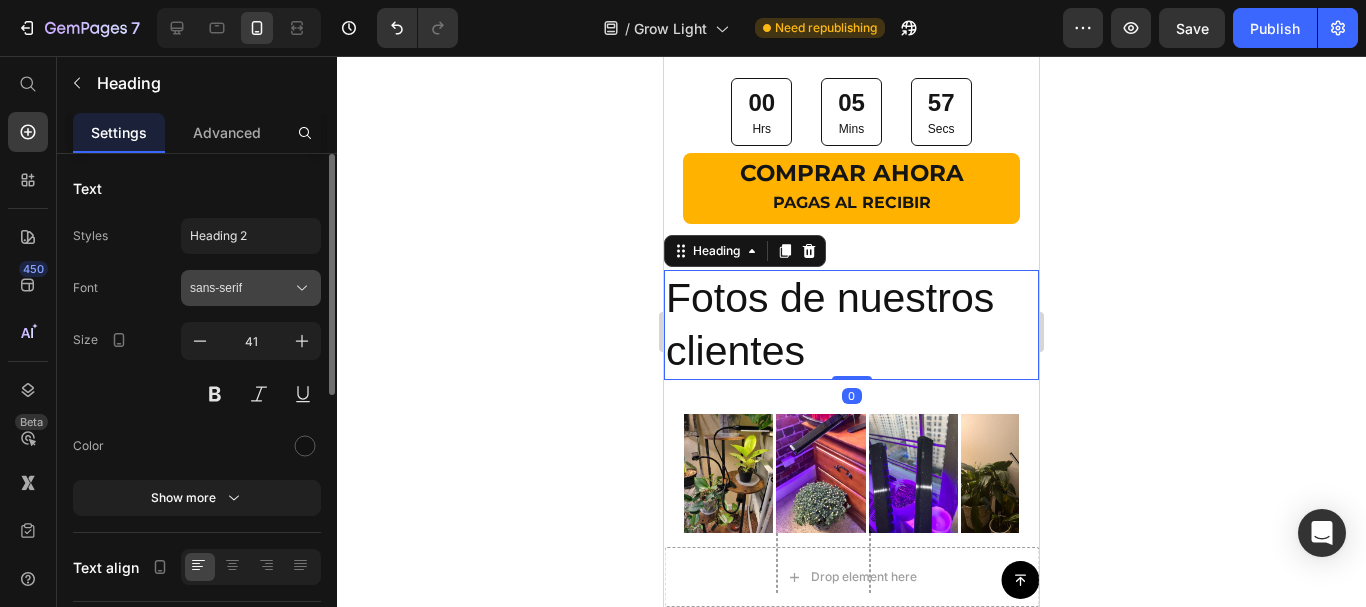 click 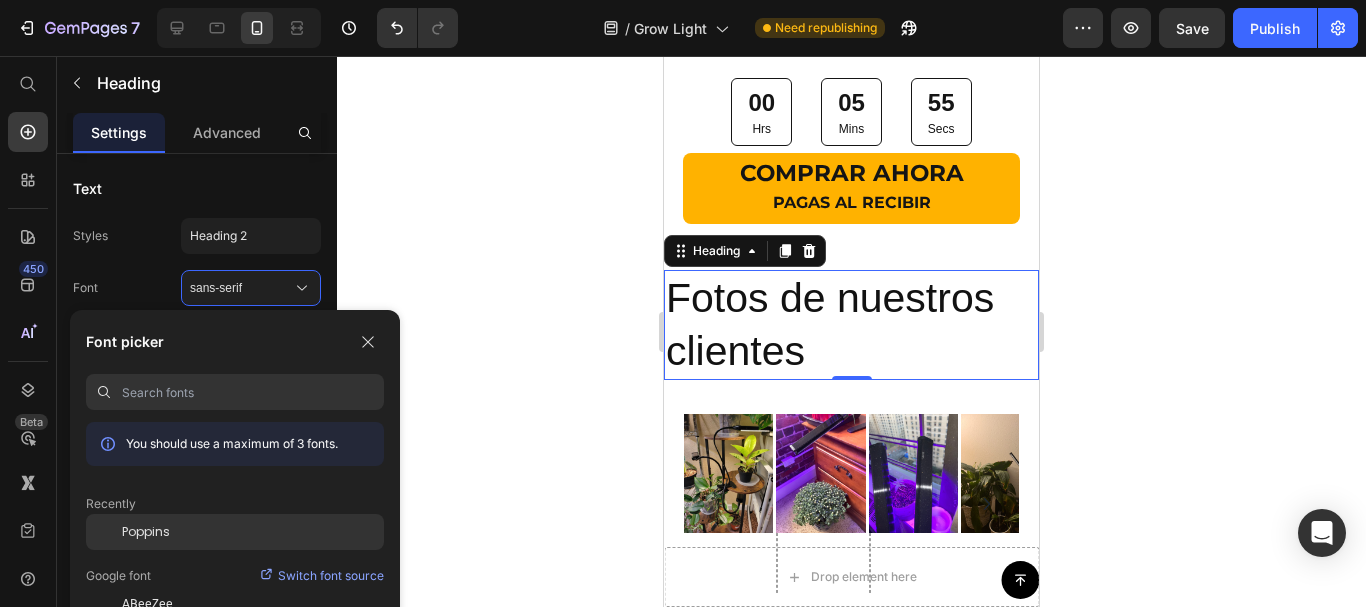 click on "Poppins" 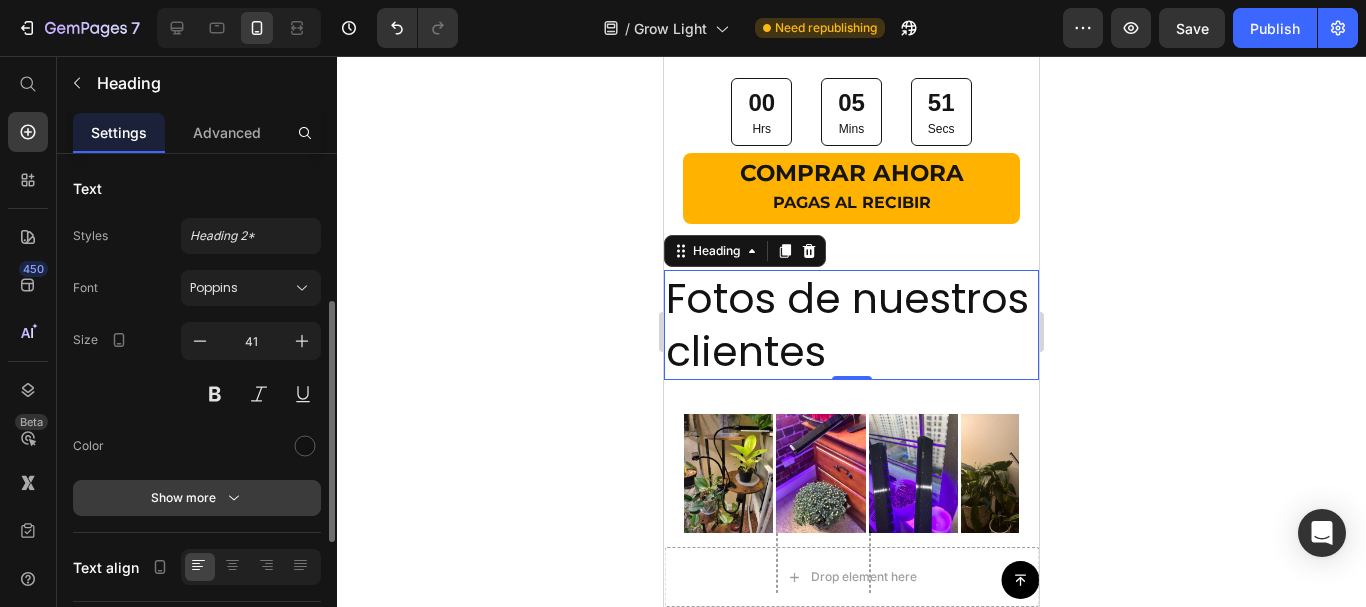 scroll, scrollTop: 100, scrollLeft: 0, axis: vertical 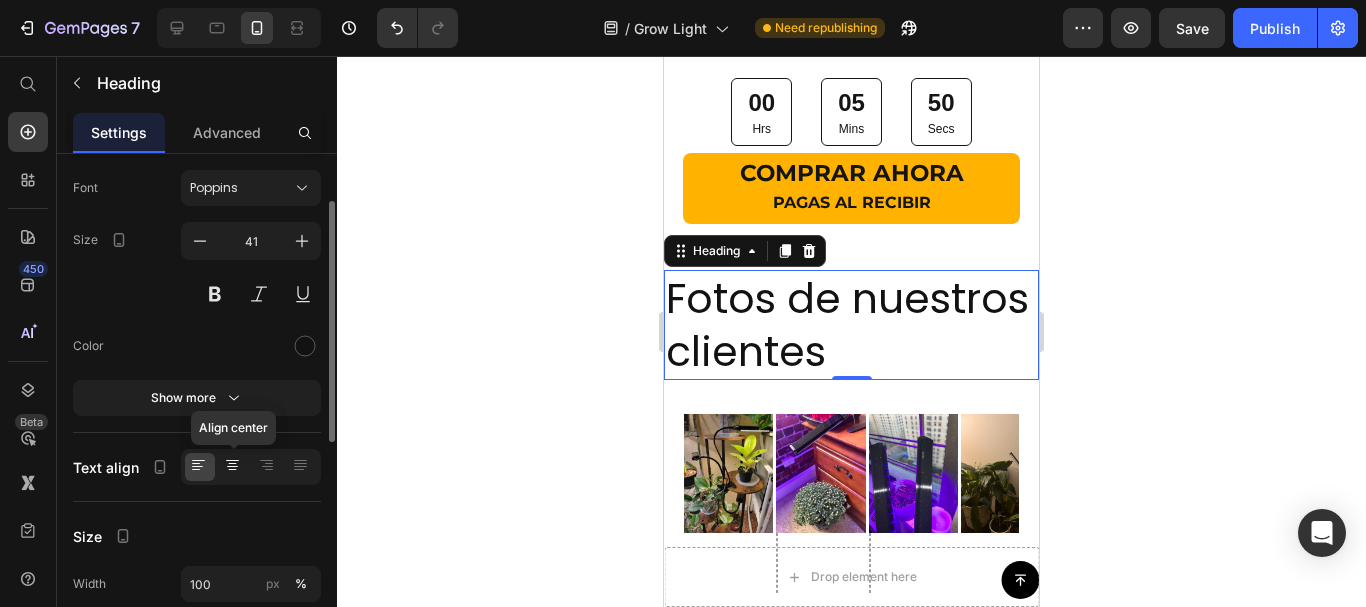 click 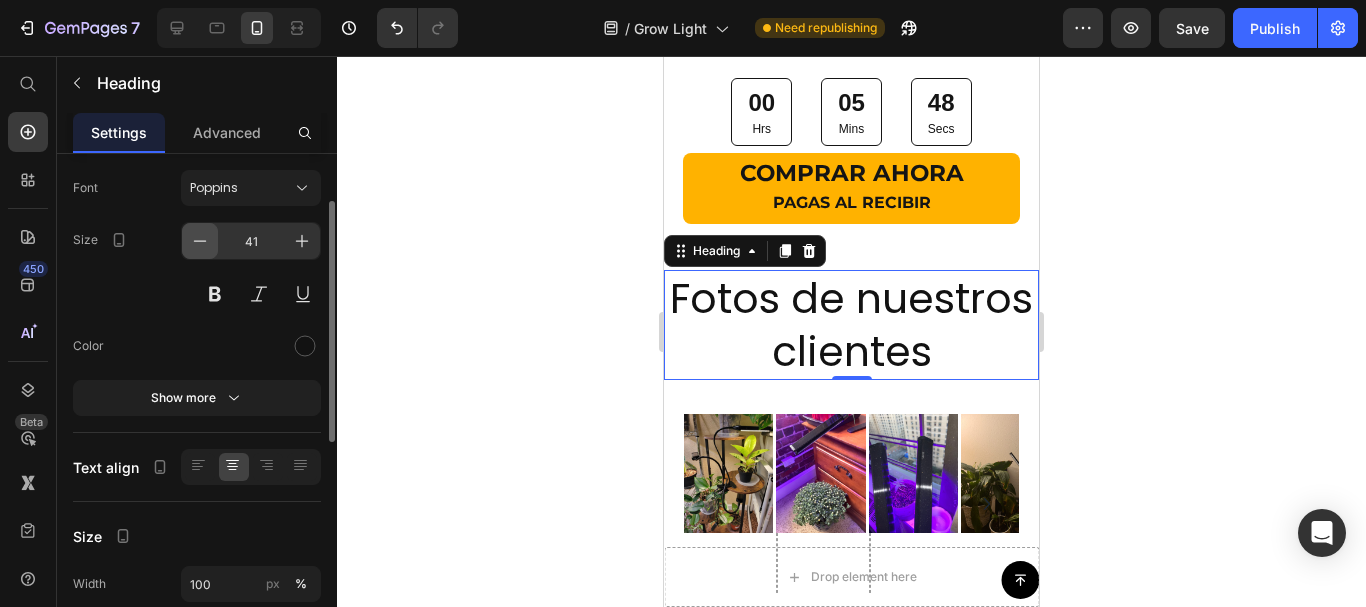 click at bounding box center (200, 241) 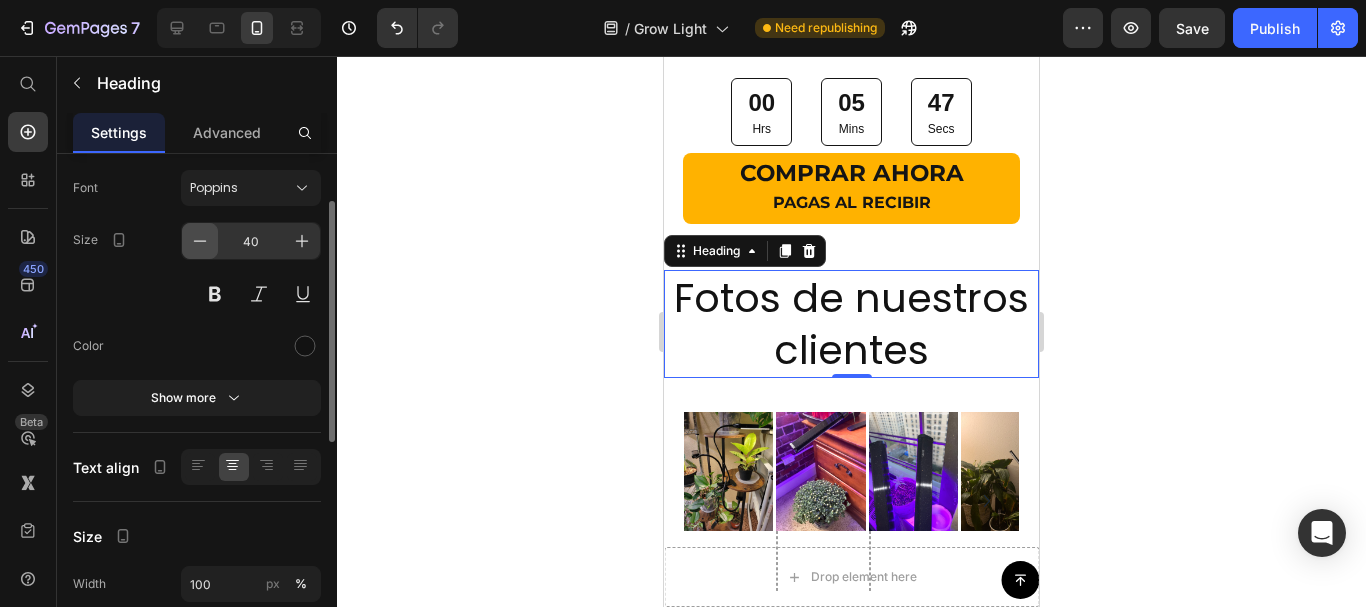 click at bounding box center (200, 241) 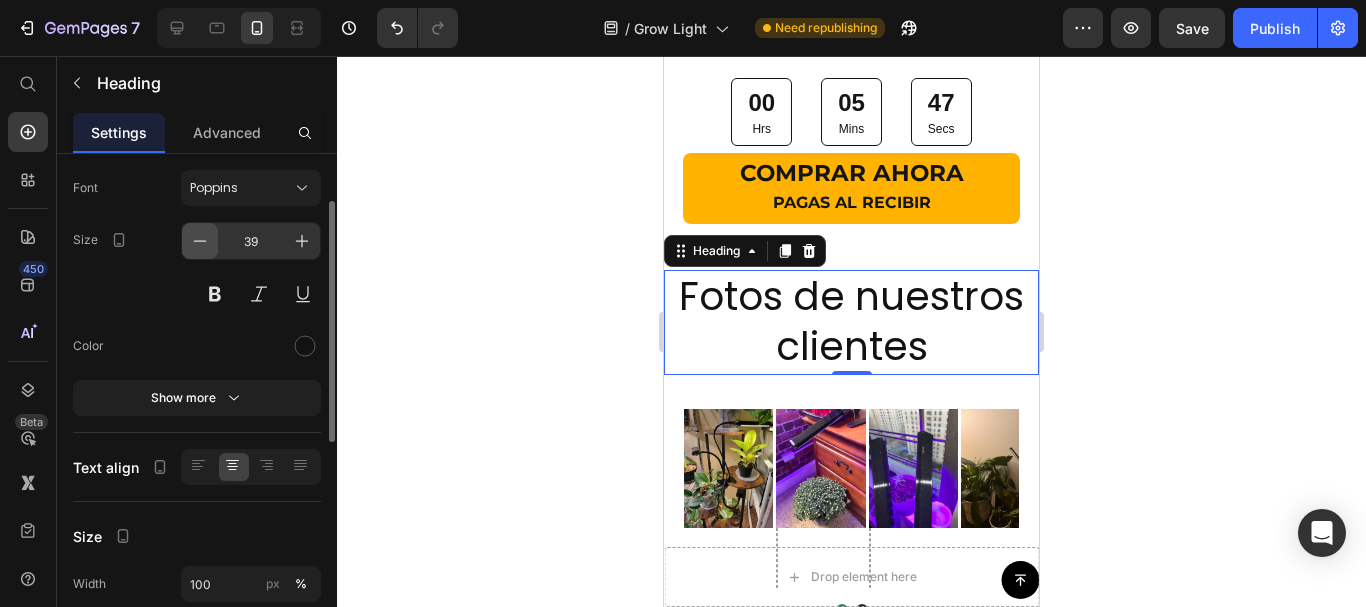 click at bounding box center [200, 241] 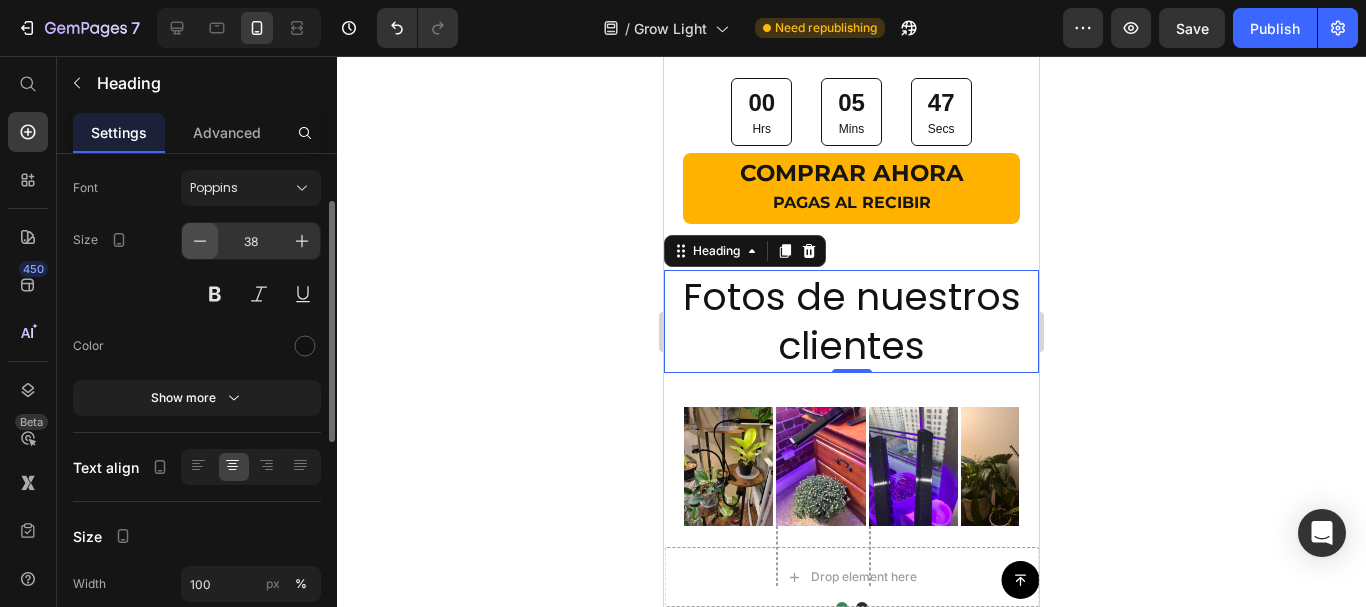 click at bounding box center [200, 241] 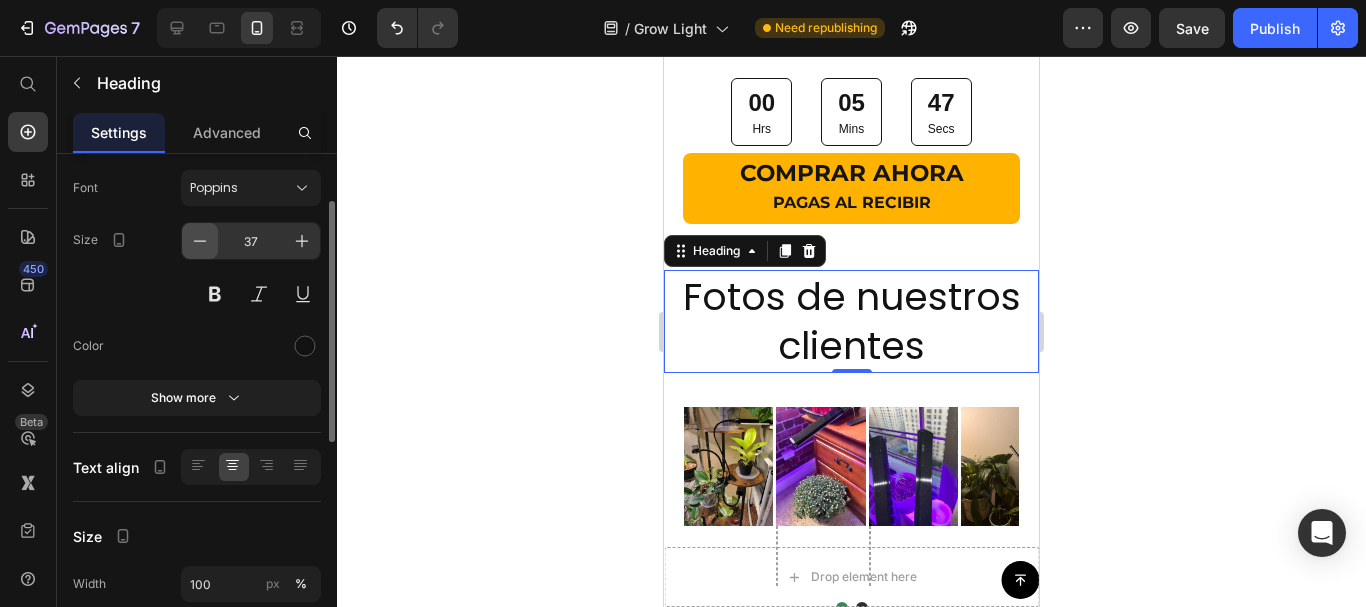 click at bounding box center [200, 241] 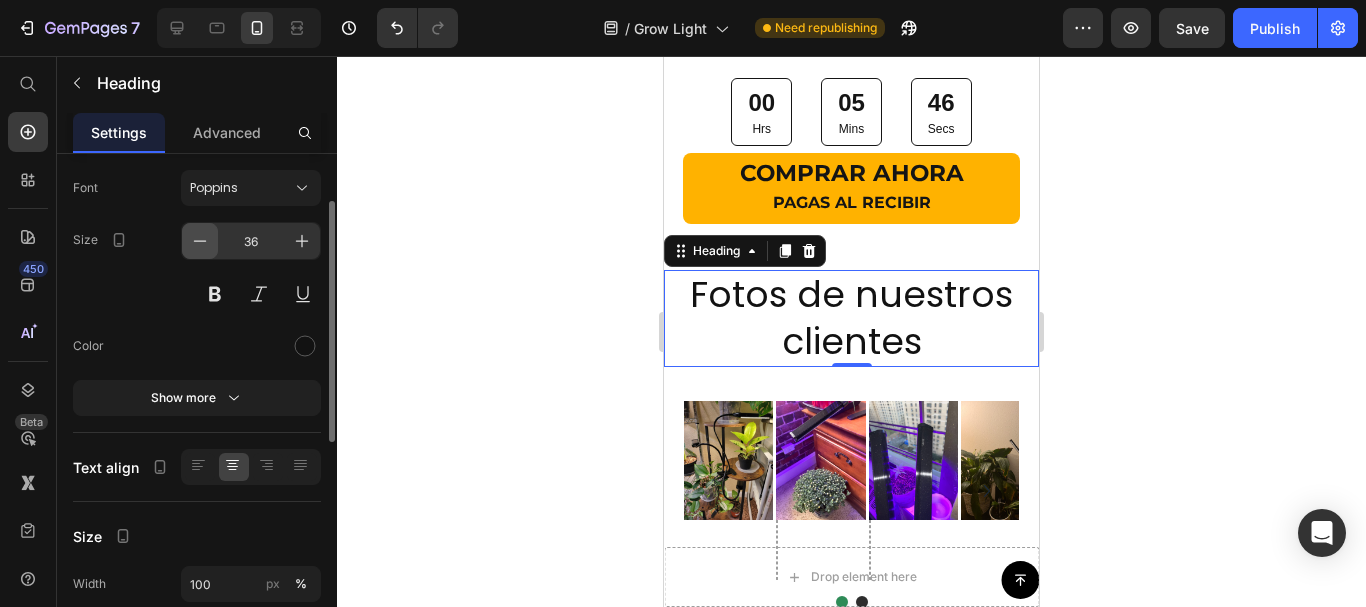click at bounding box center (200, 241) 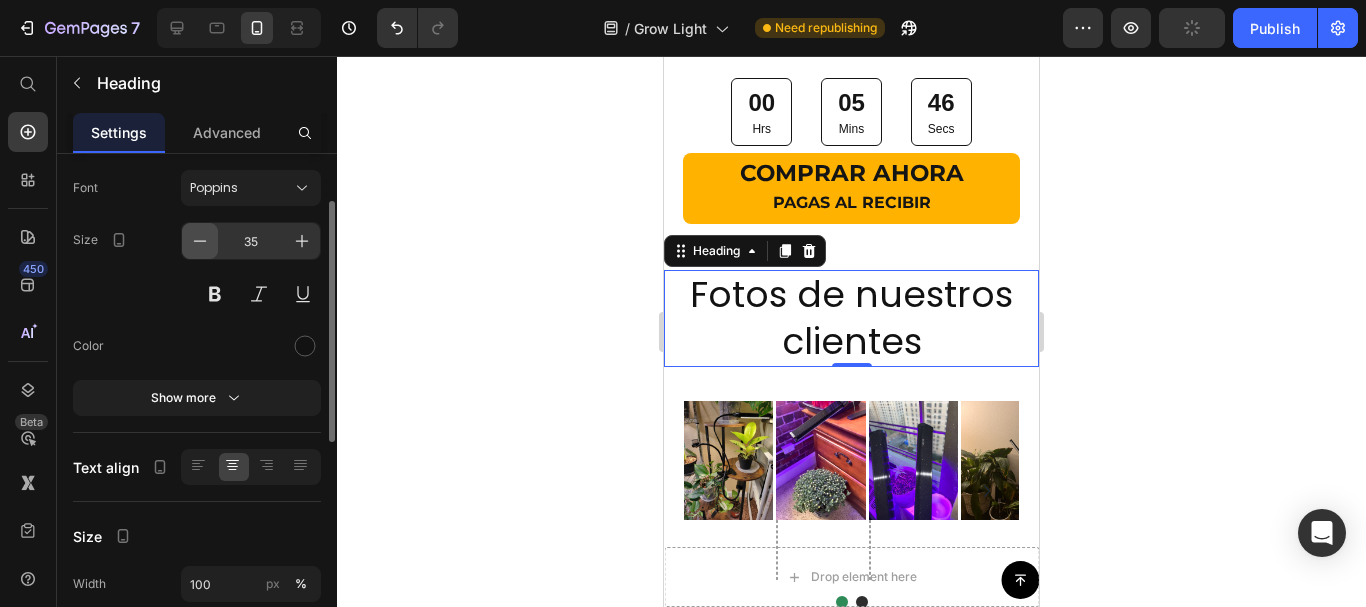 click at bounding box center [200, 241] 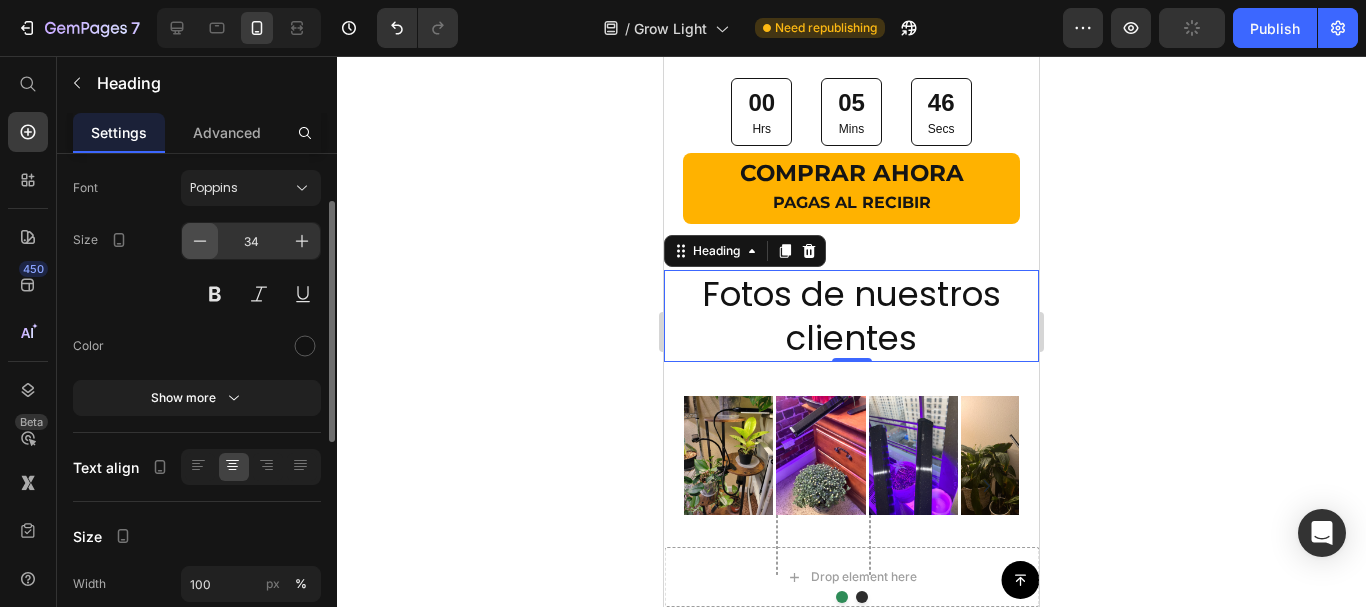 click at bounding box center (200, 241) 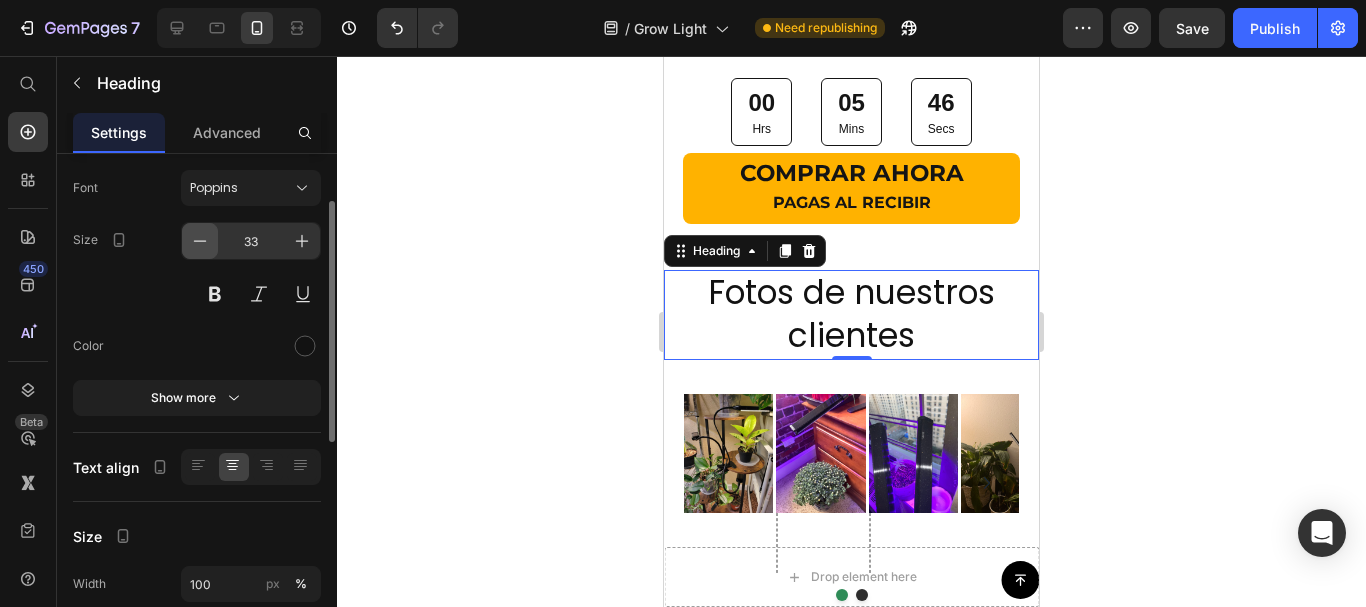 click at bounding box center [200, 241] 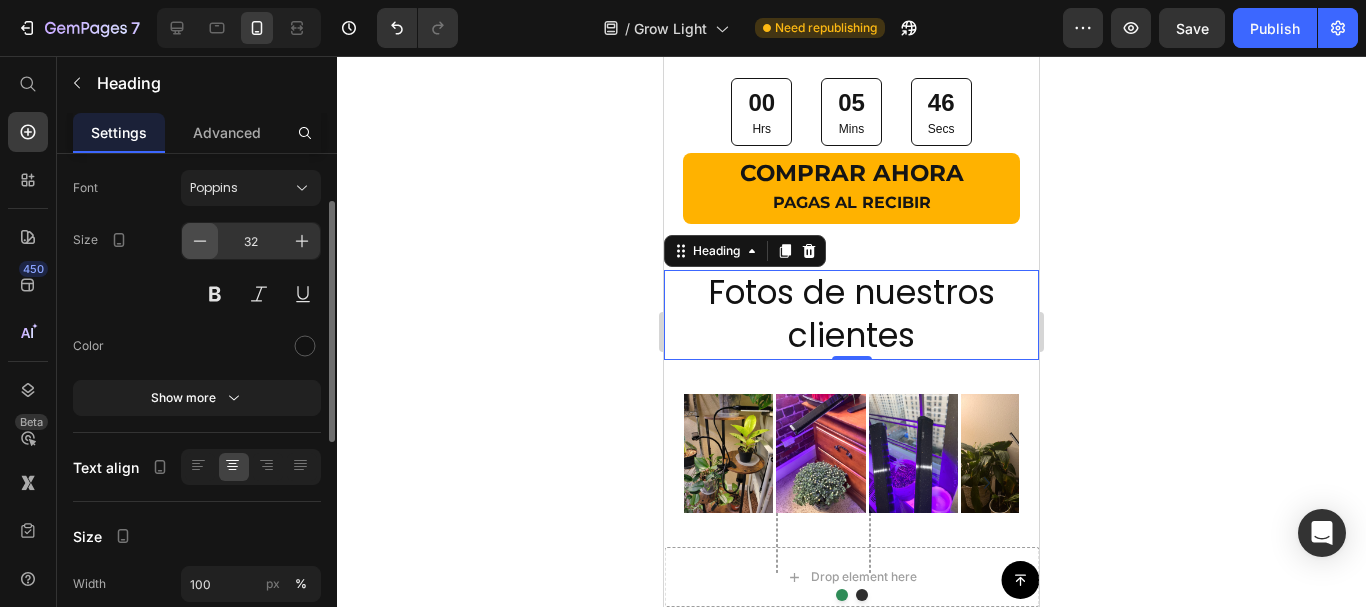 click at bounding box center (200, 241) 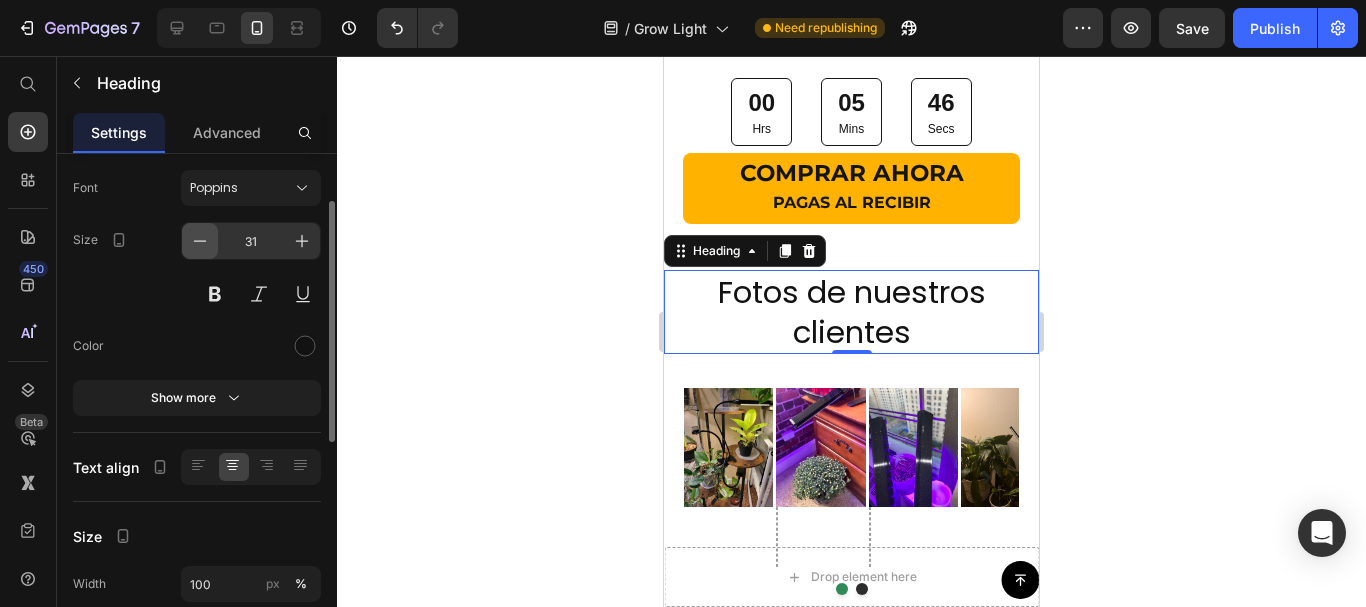 click at bounding box center [200, 241] 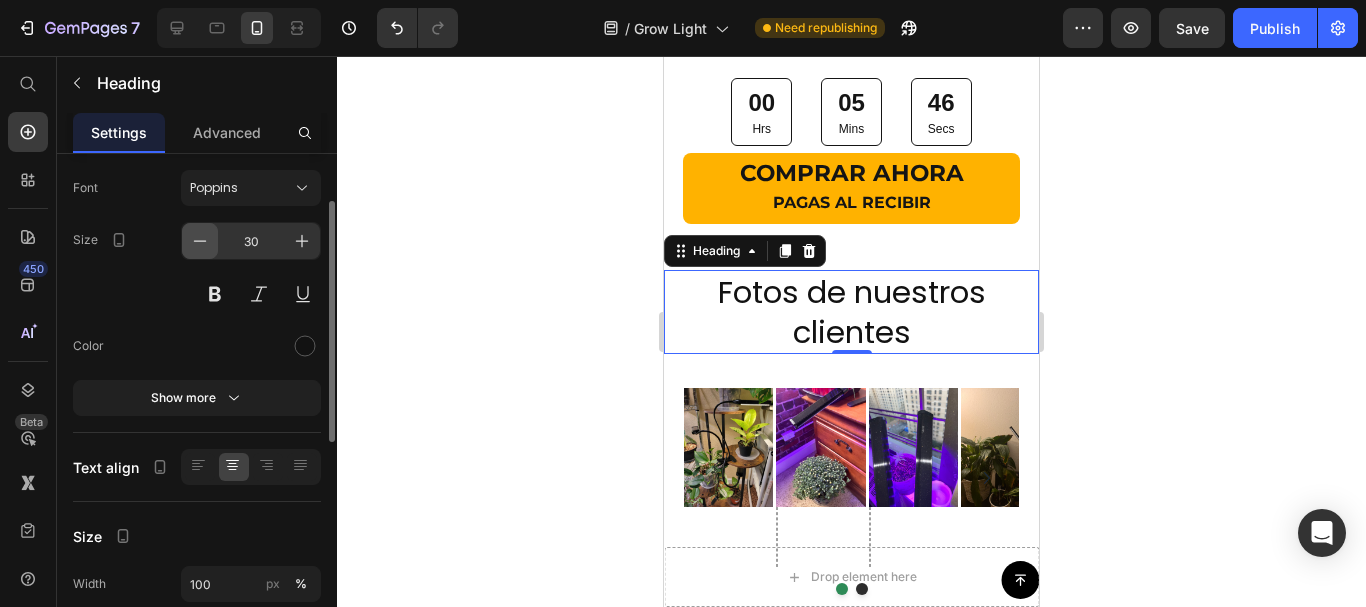 click at bounding box center (200, 241) 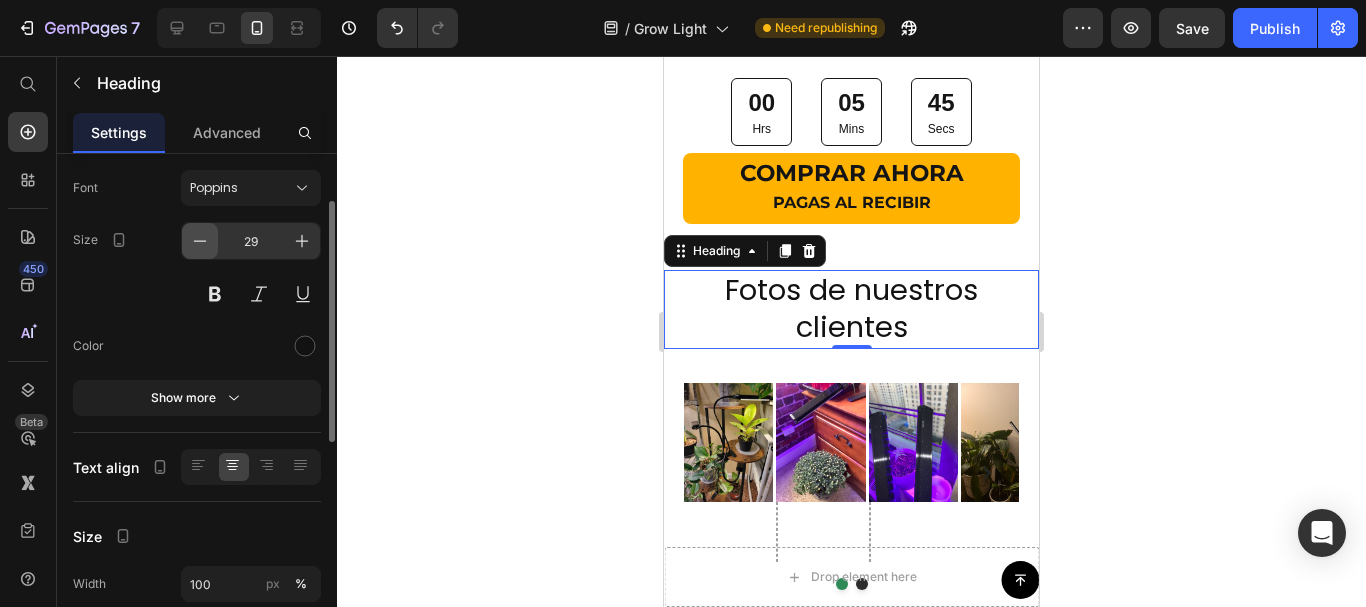 click at bounding box center (200, 241) 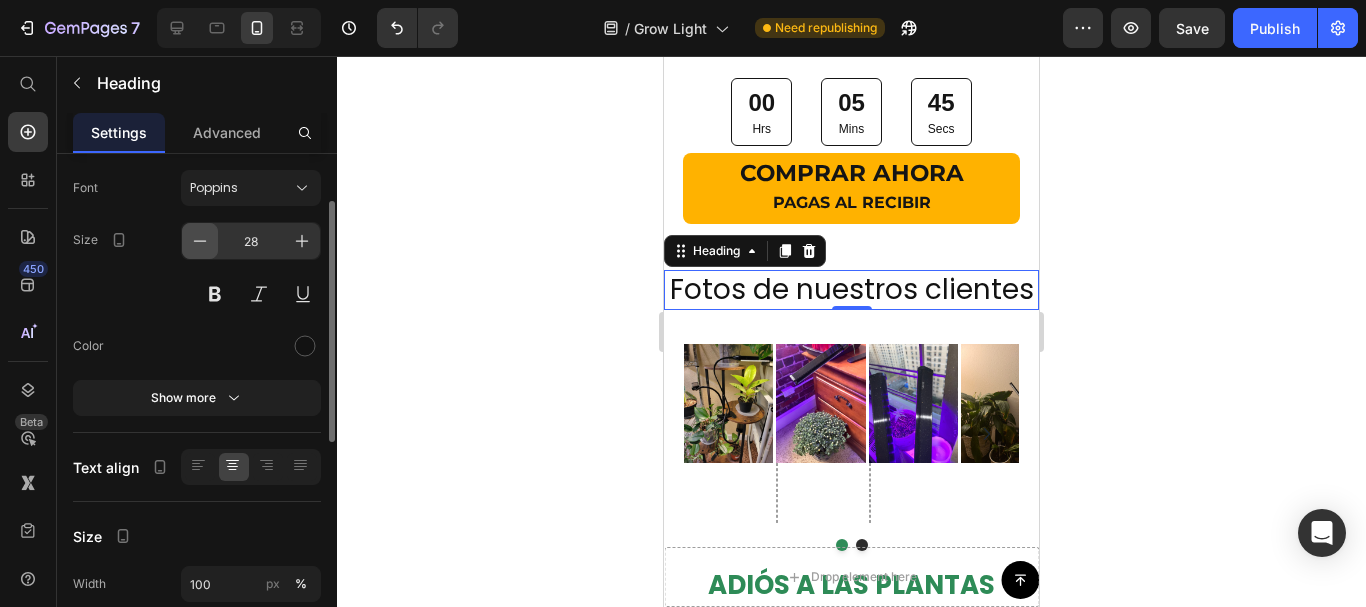 click at bounding box center (200, 241) 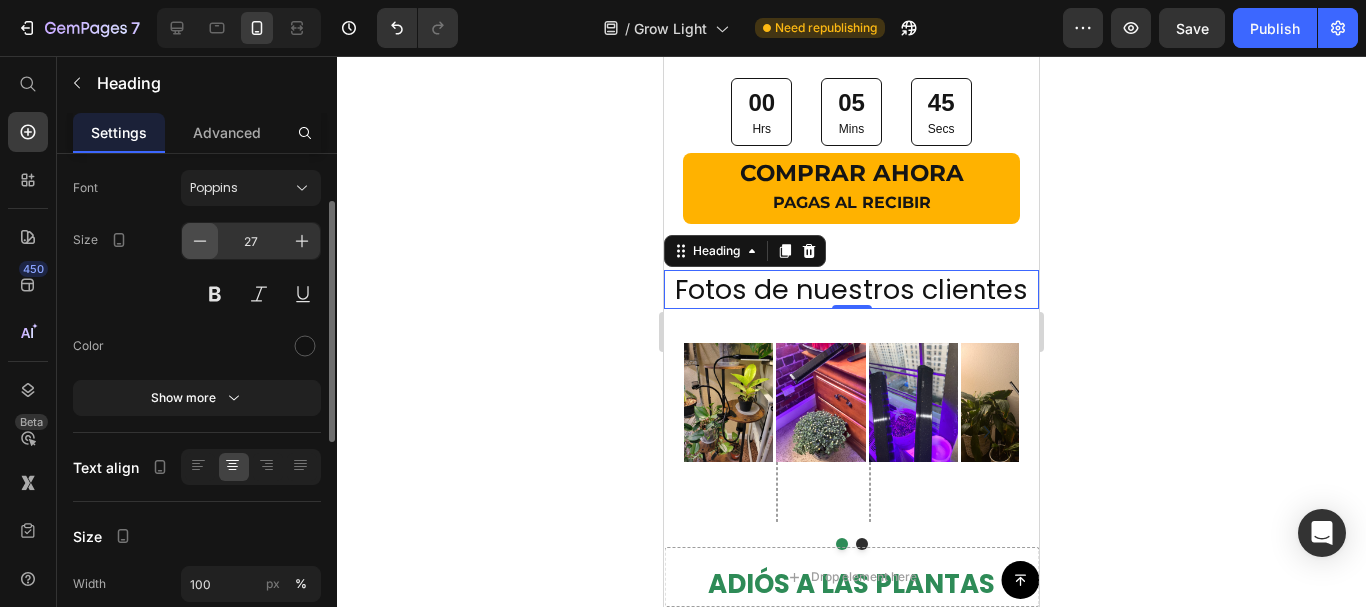 click at bounding box center [200, 241] 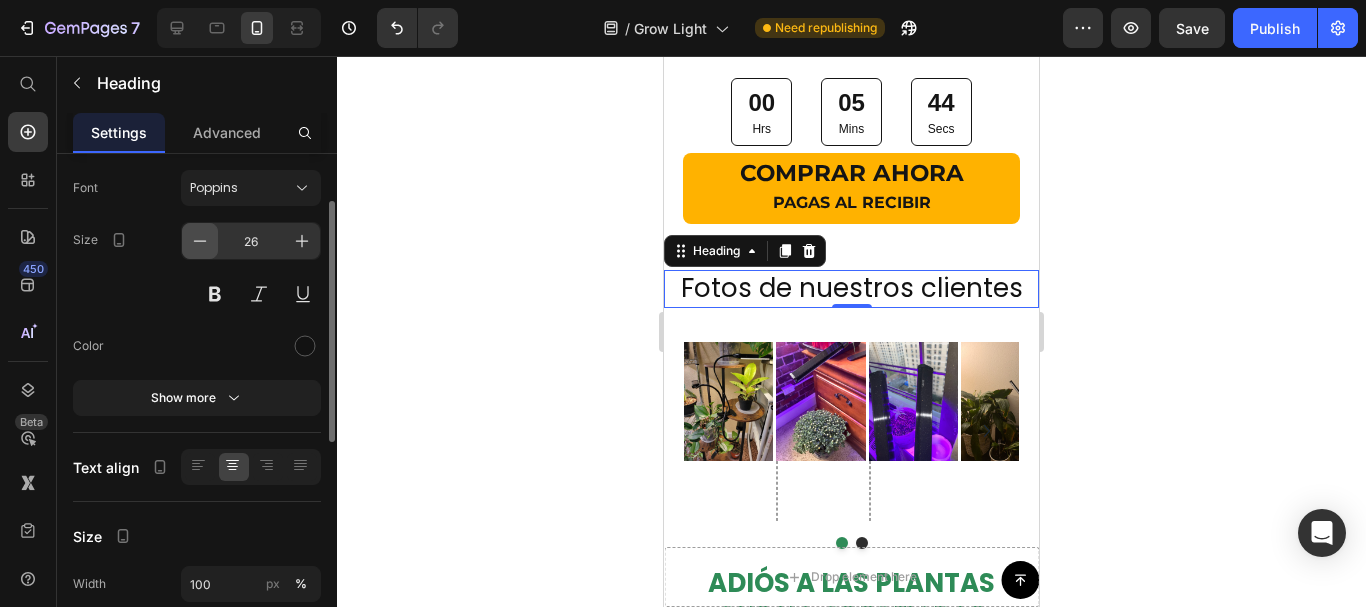 click at bounding box center (200, 241) 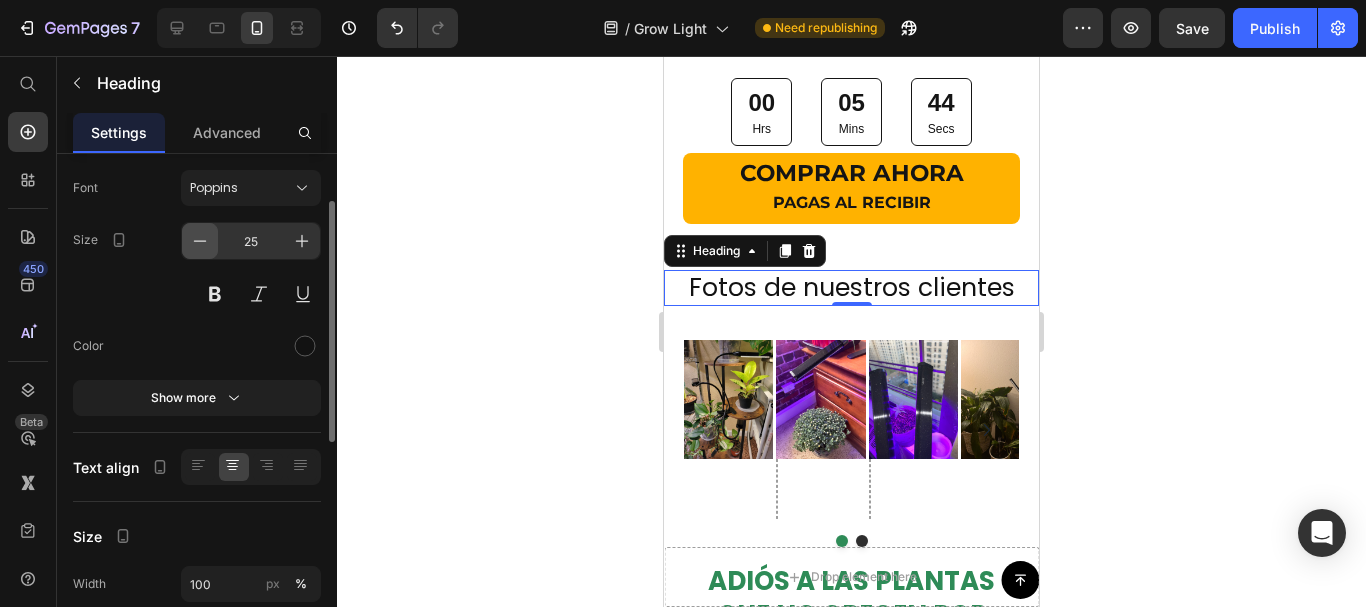 click at bounding box center (200, 241) 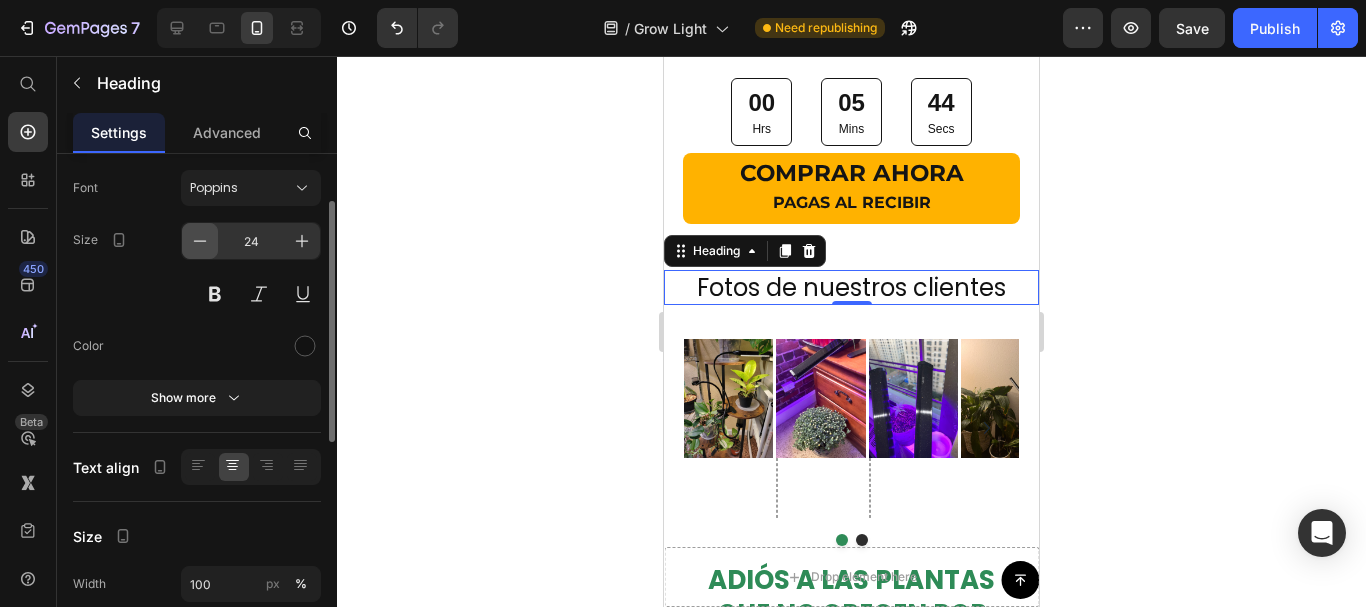 click at bounding box center [200, 241] 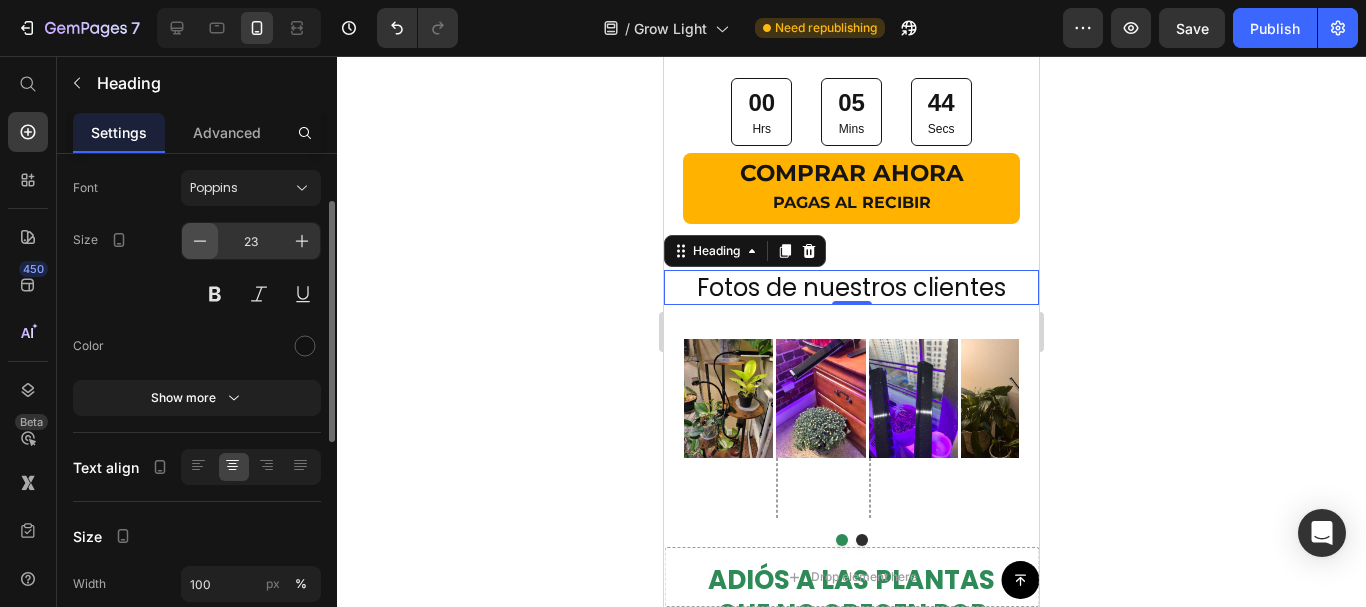 click at bounding box center [200, 241] 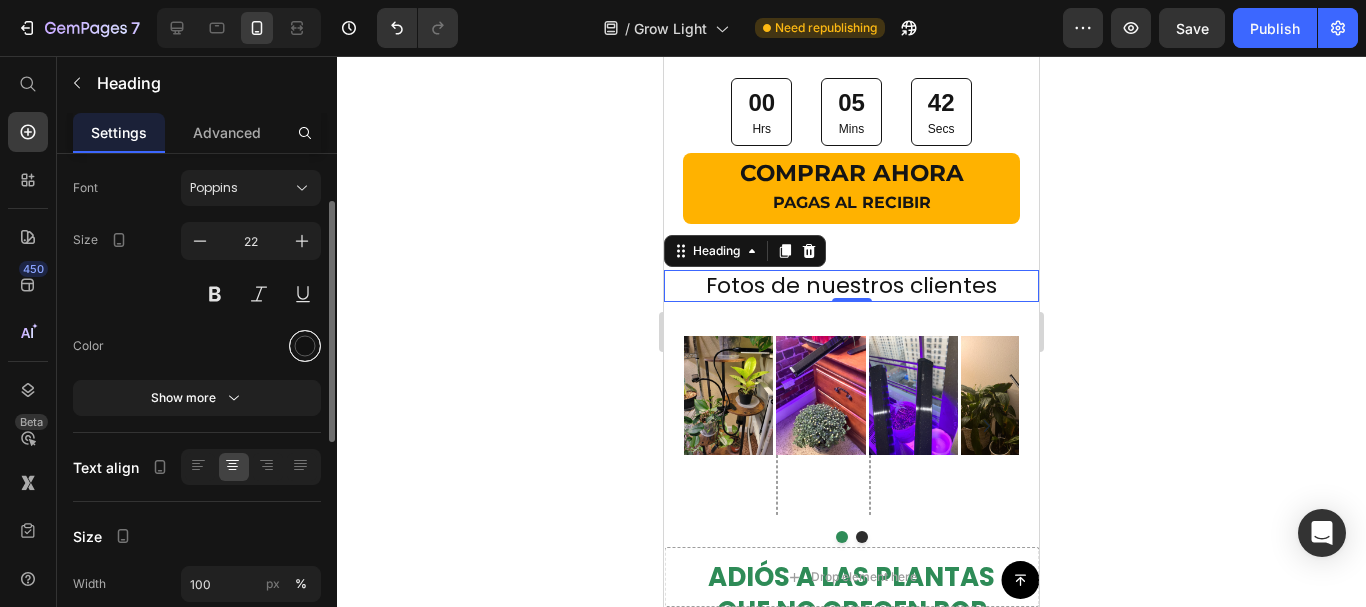 click at bounding box center (305, 346) 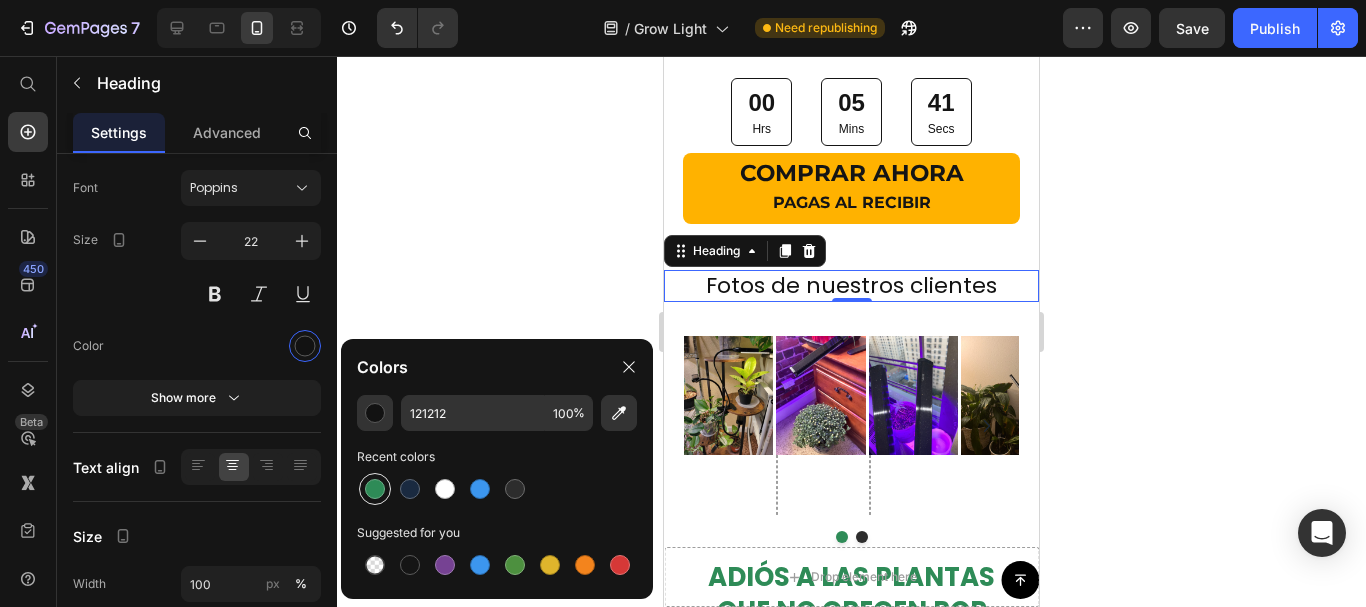 click at bounding box center [375, 489] 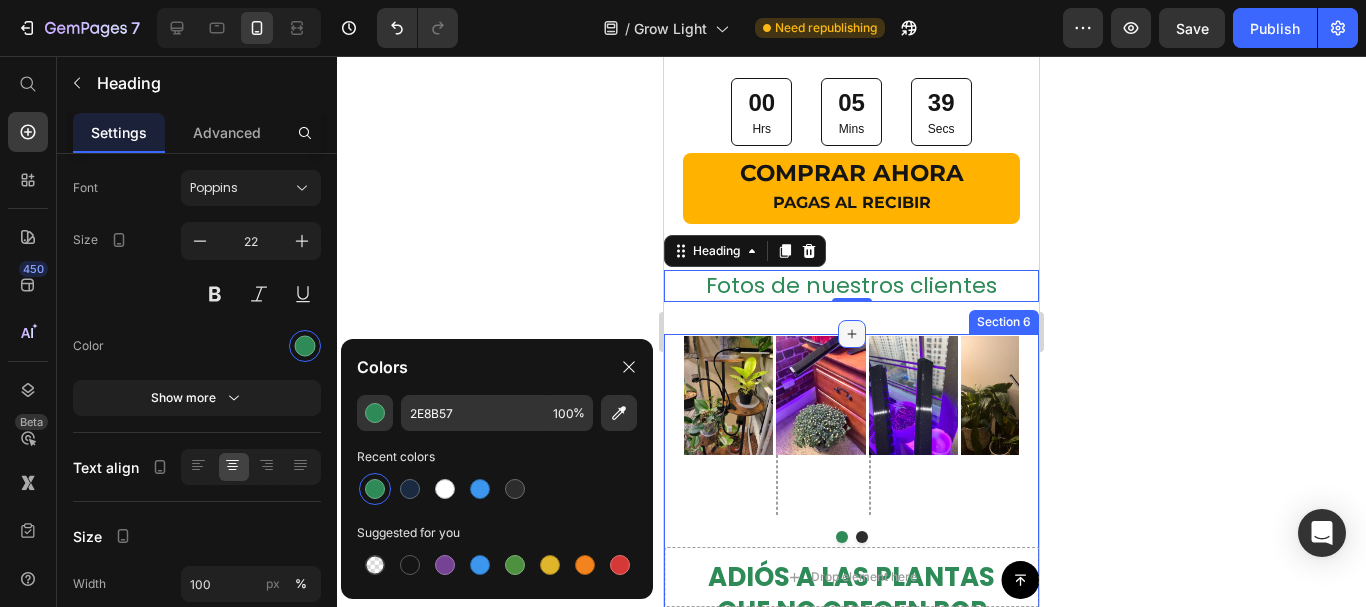 click at bounding box center [852, 334] 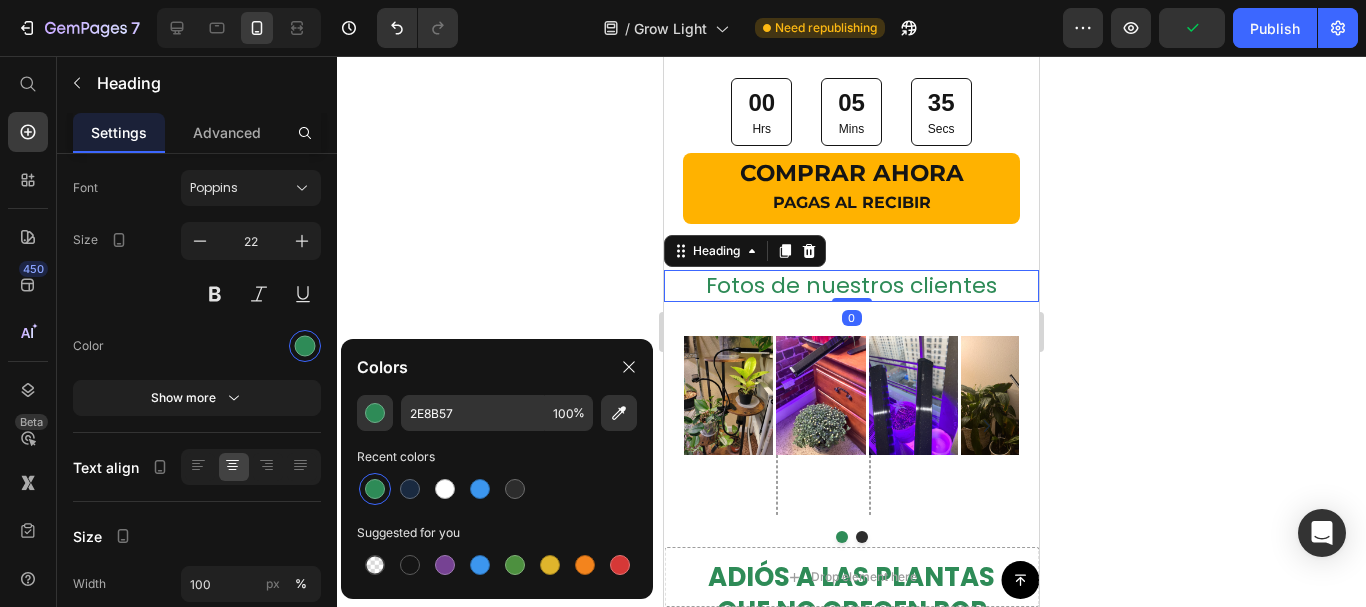 click on "Fotos de nuestros clientes Heading   0" at bounding box center [851, 286] 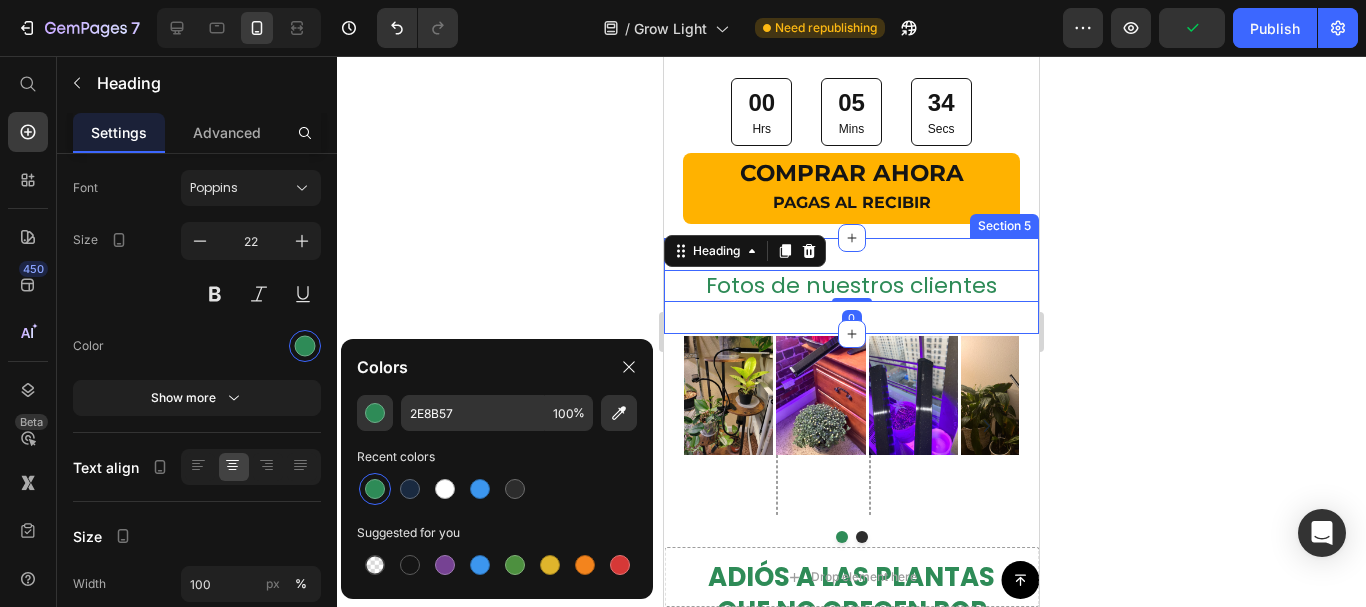 click on "Fotos de nuestros clientes Heading   0 Section 5" at bounding box center [851, 286] 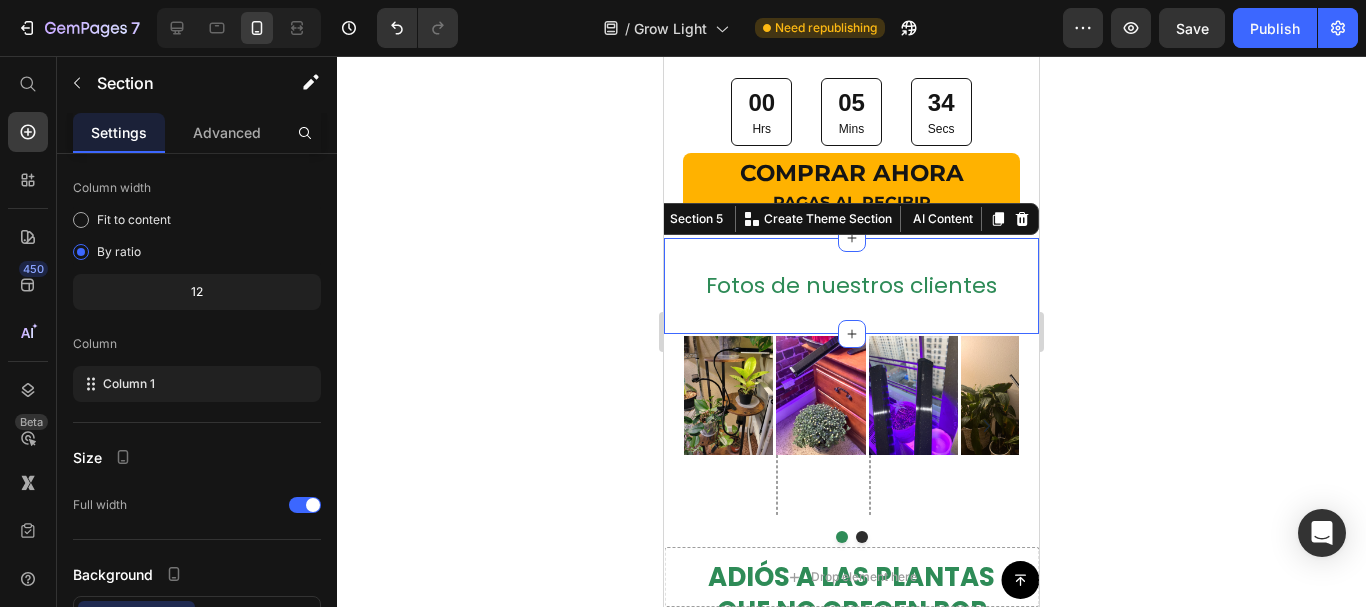 scroll, scrollTop: 0, scrollLeft: 0, axis: both 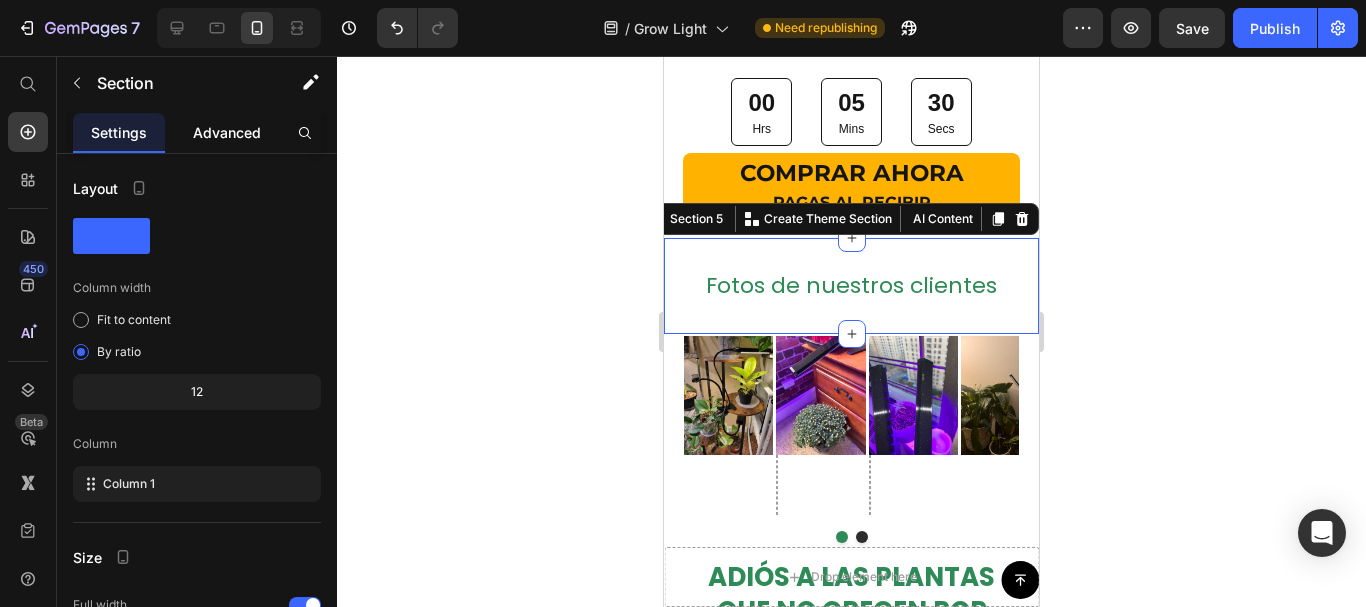 click on "Advanced" at bounding box center (227, 132) 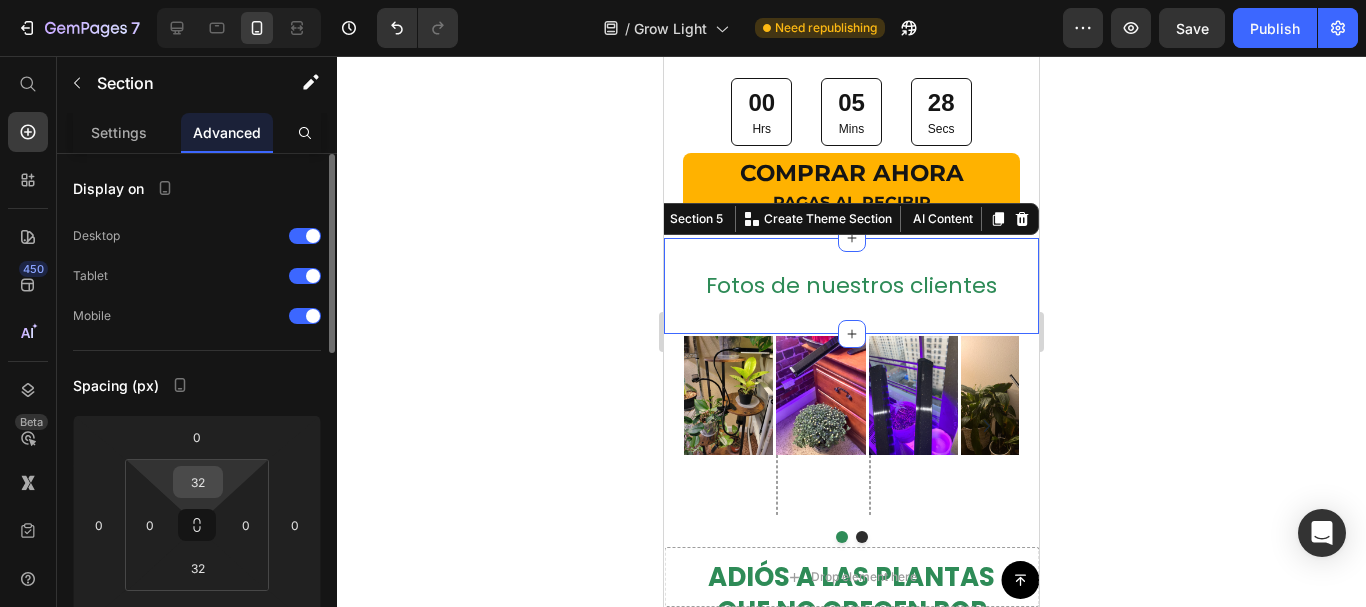 click on "32" at bounding box center (198, 482) 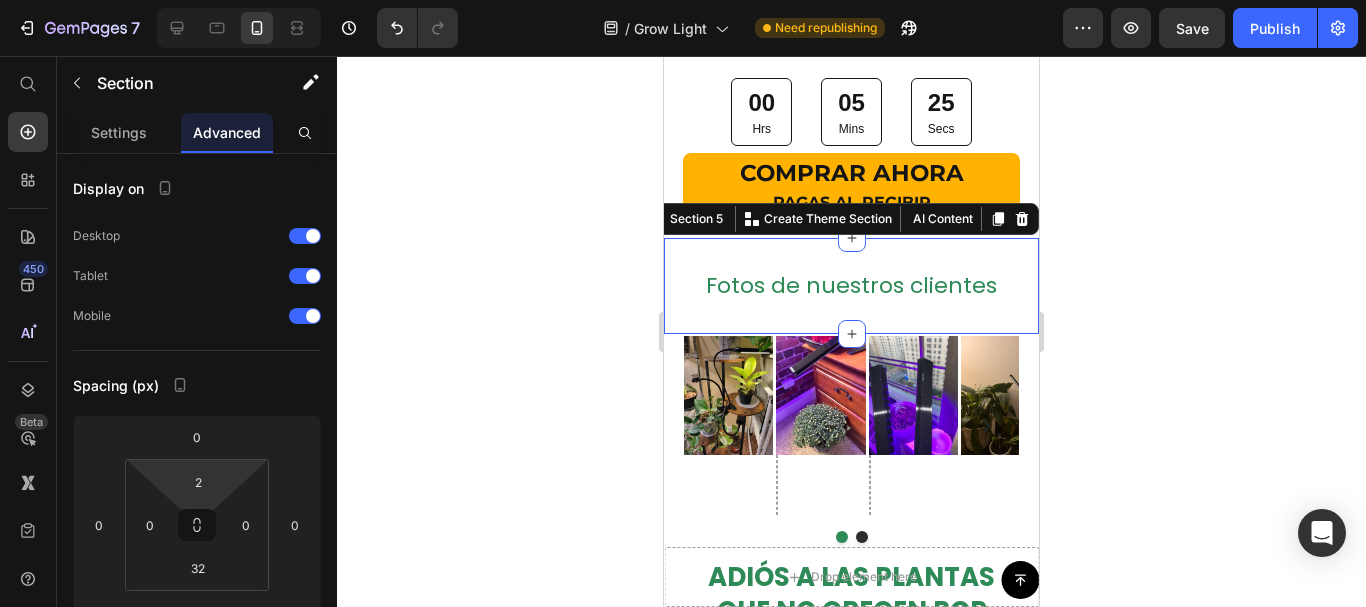 click 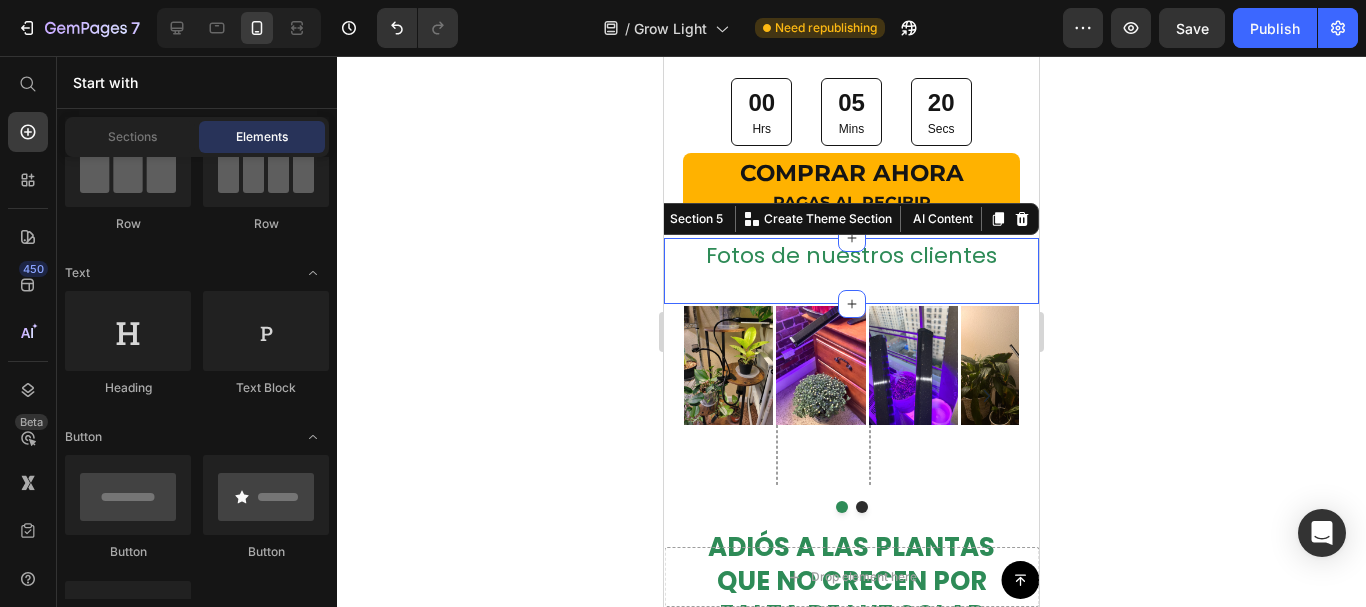 click on "Fotos de nuestros clientes Heading Section 5   You can create reusable sections Create Theme Section AI Content Write with [PERSON_NAME] What would you like to describe here? Tone and Voice Persuasive Product Show more Generate" at bounding box center (851, 271) 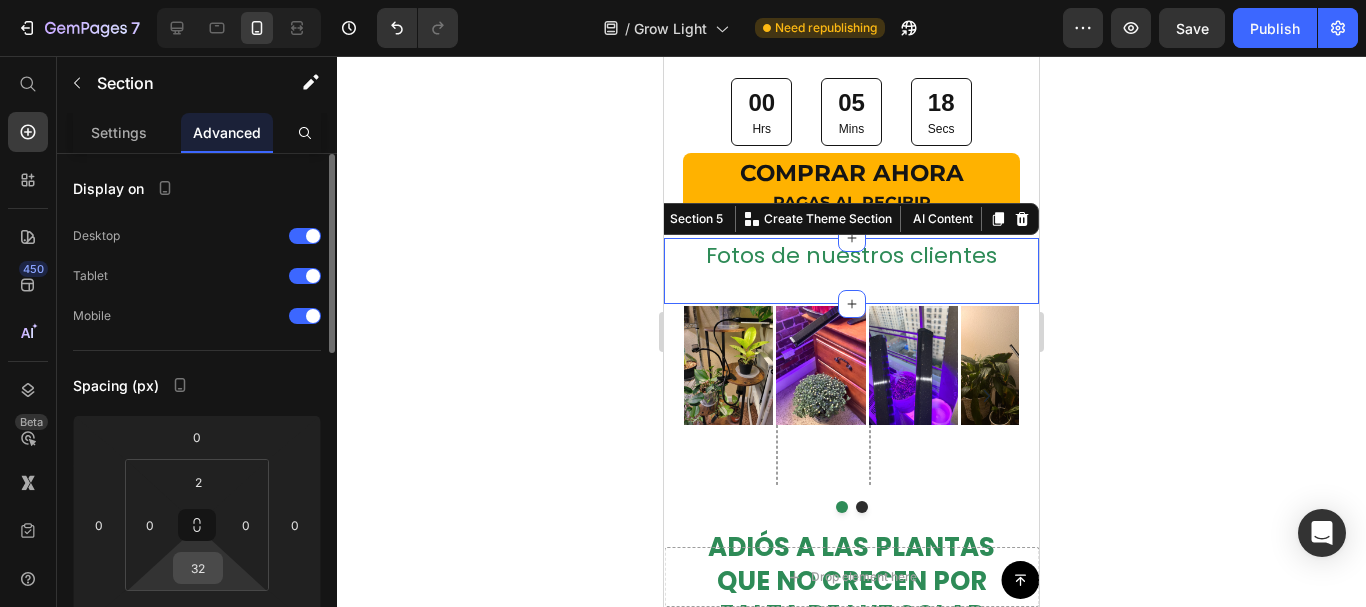 click on "32" at bounding box center [198, 568] 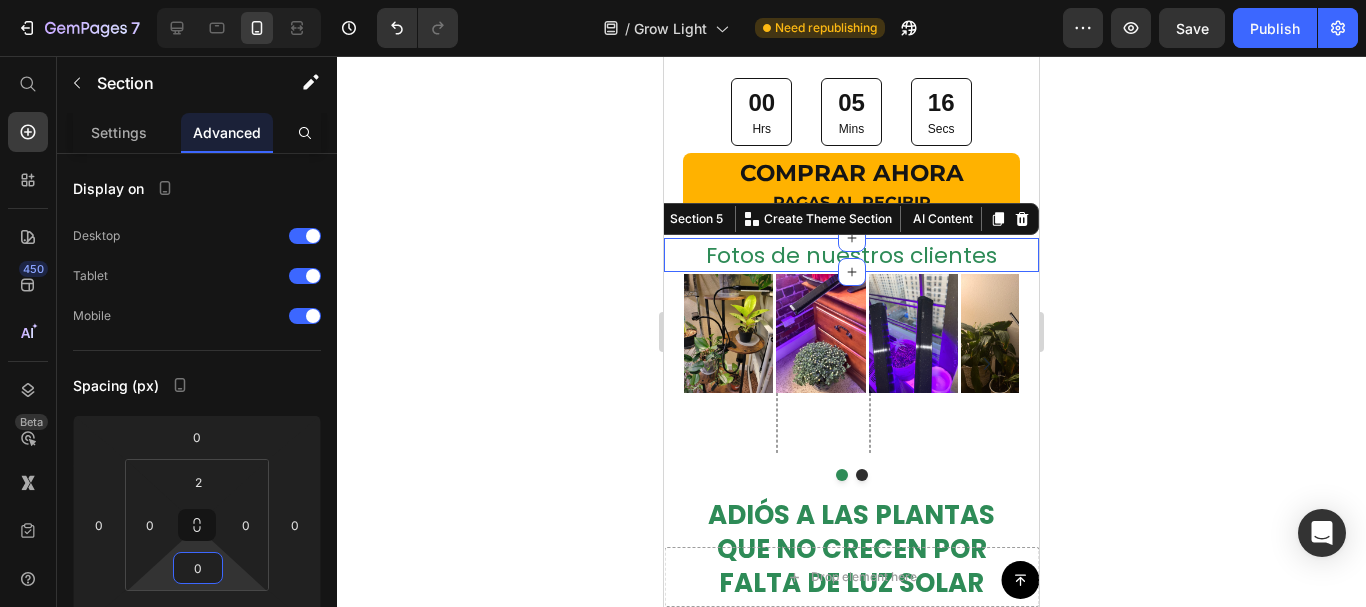 type on "0" 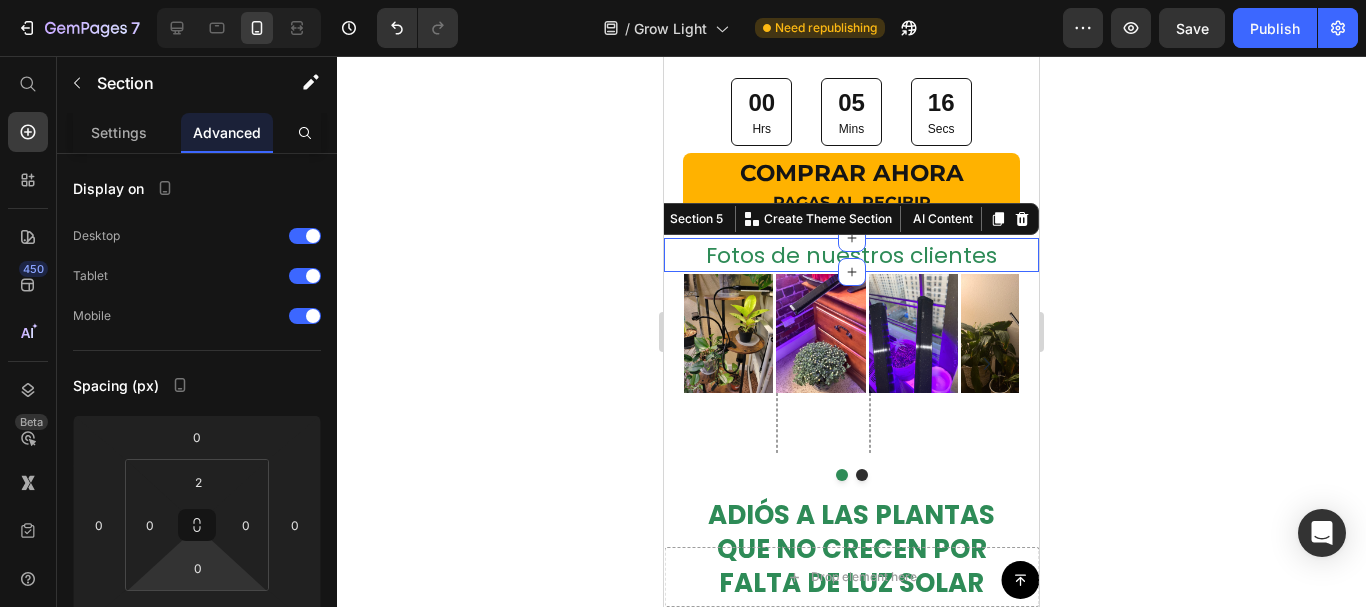click 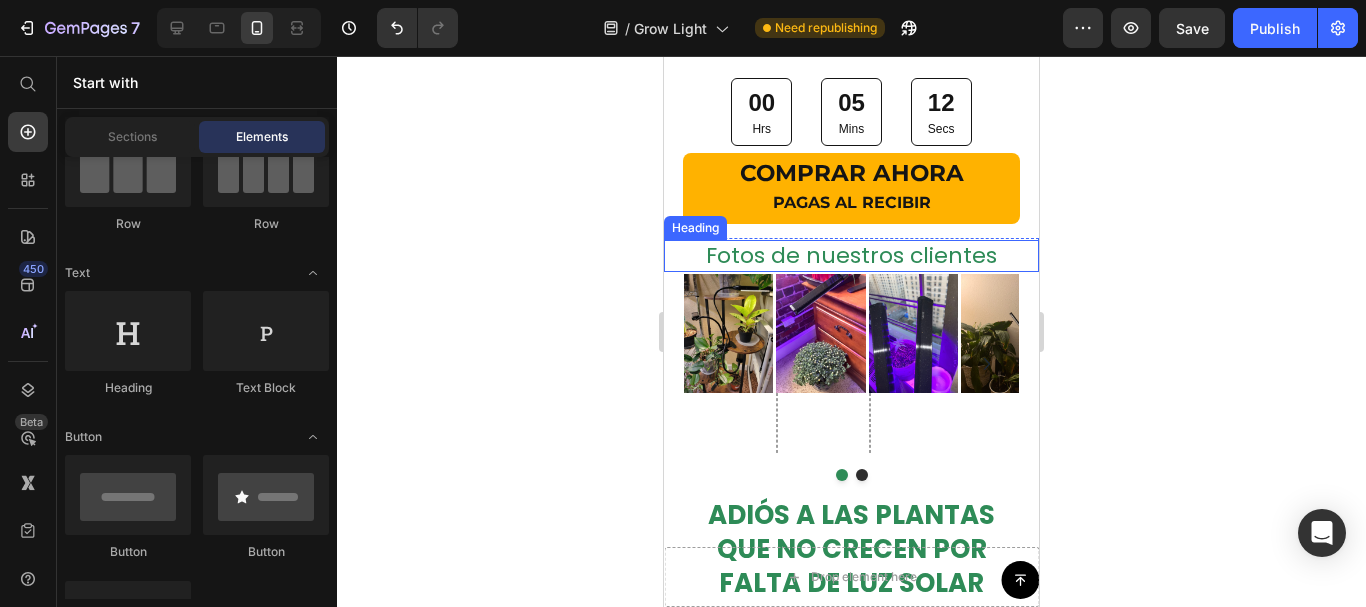 click on "Fotos de nuestros clientes" at bounding box center (851, 256) 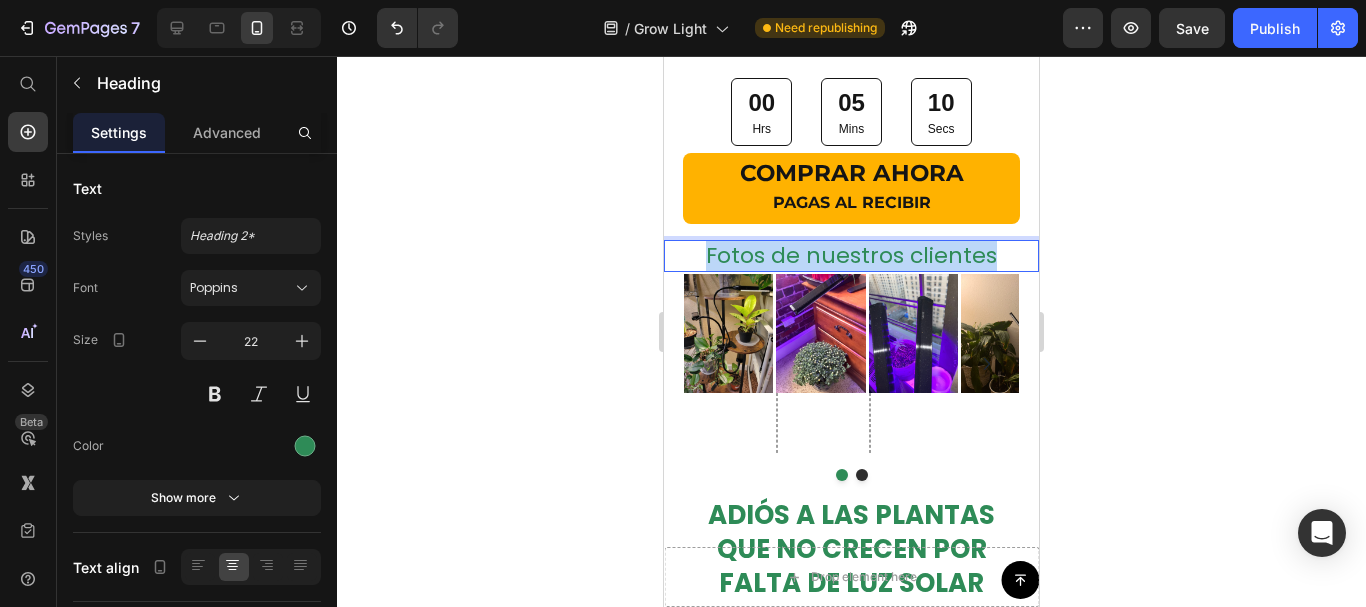 drag, startPoint x: 987, startPoint y: 244, endPoint x: 698, endPoint y: 243, distance: 289.00174 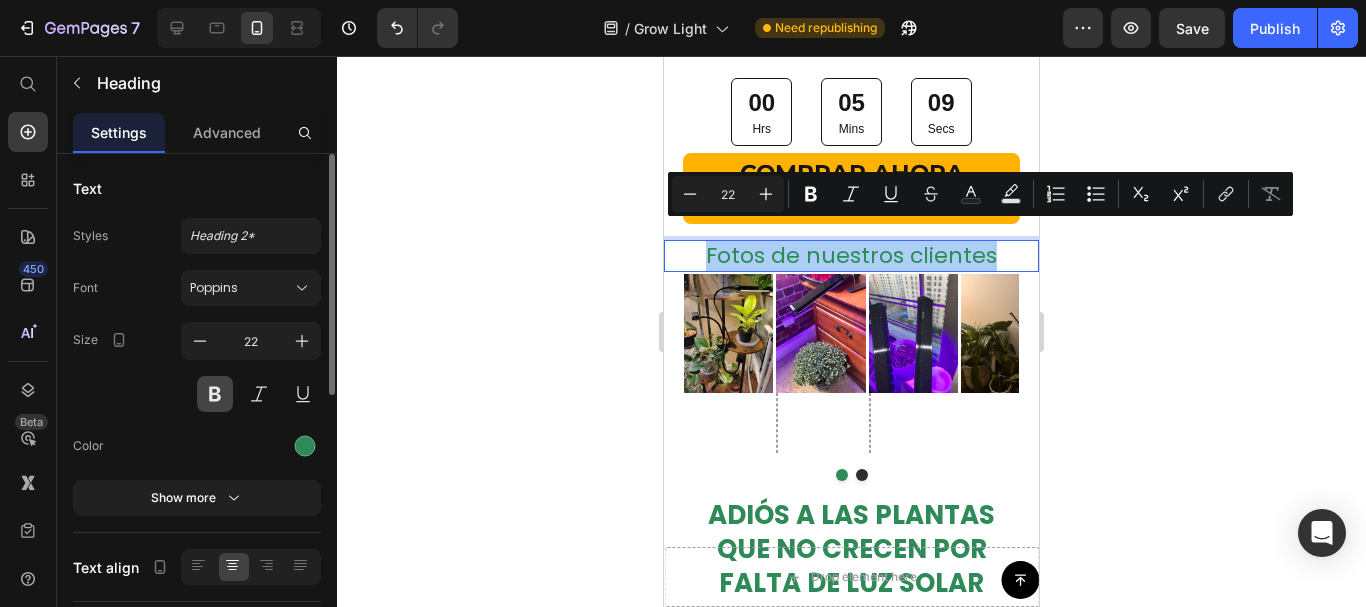 click at bounding box center (215, 394) 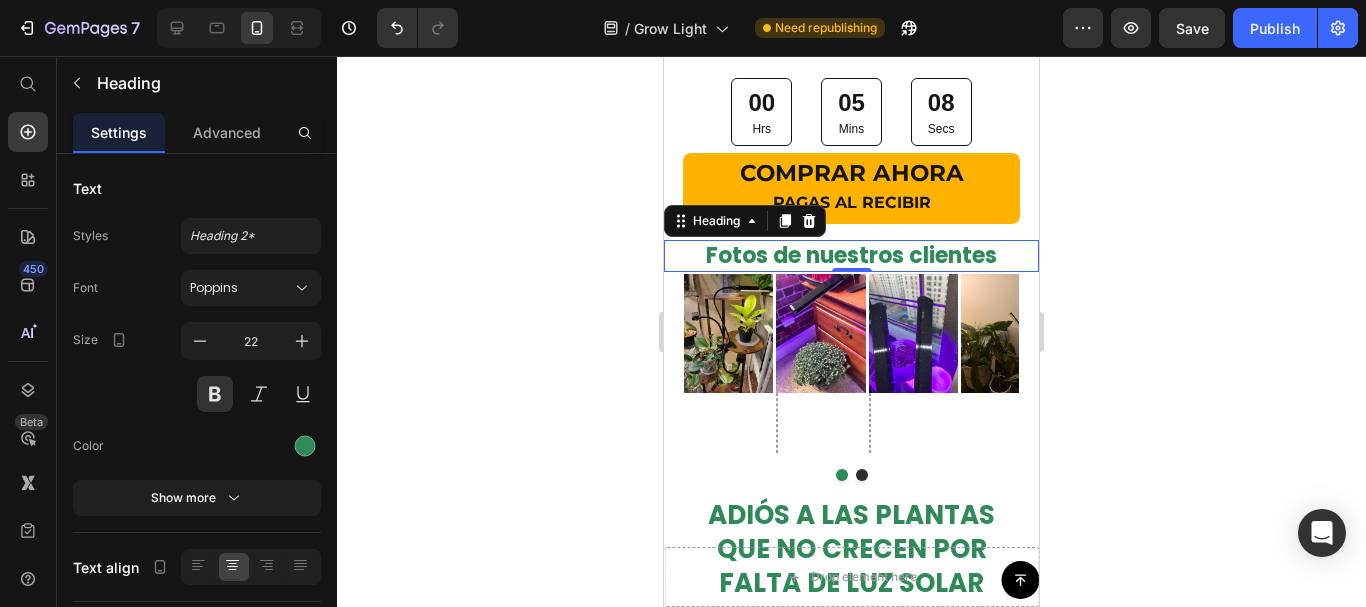 click 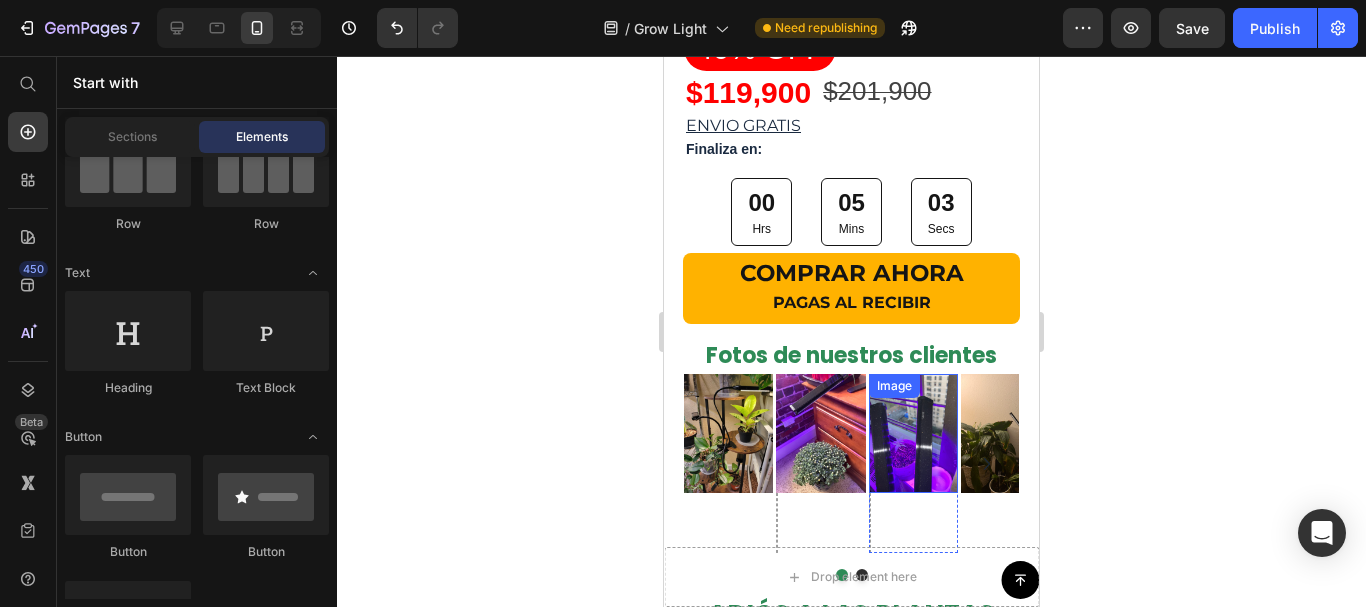 scroll, scrollTop: 600, scrollLeft: 0, axis: vertical 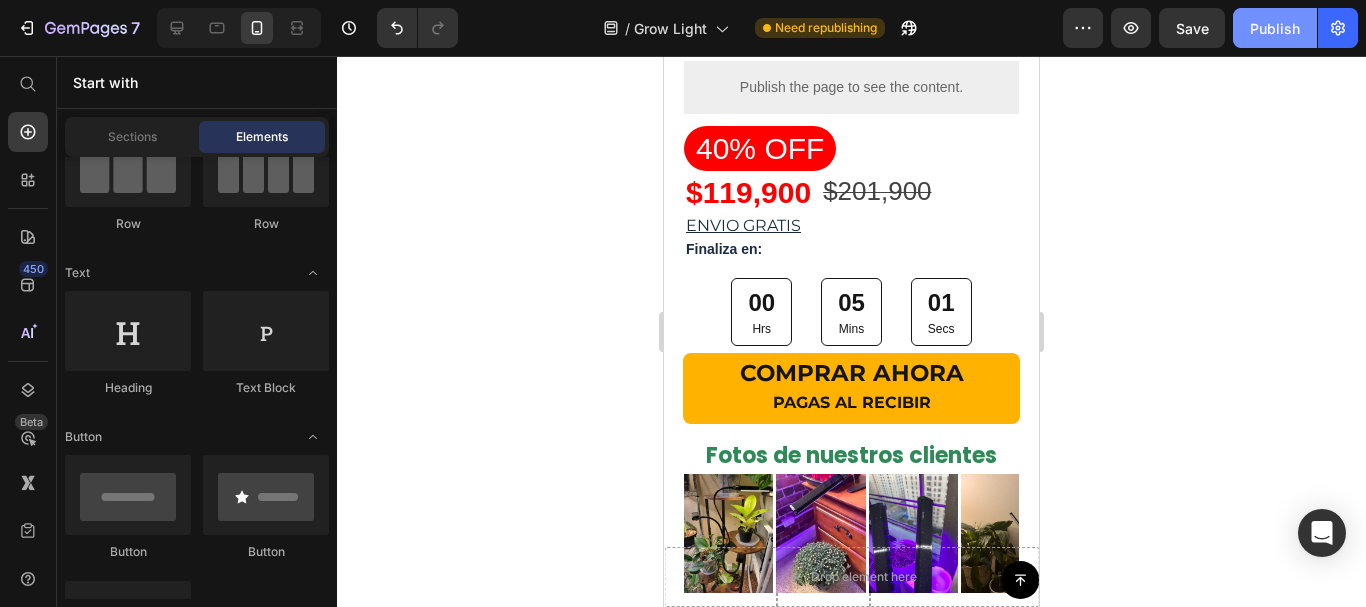 click on "Publish" at bounding box center [1275, 28] 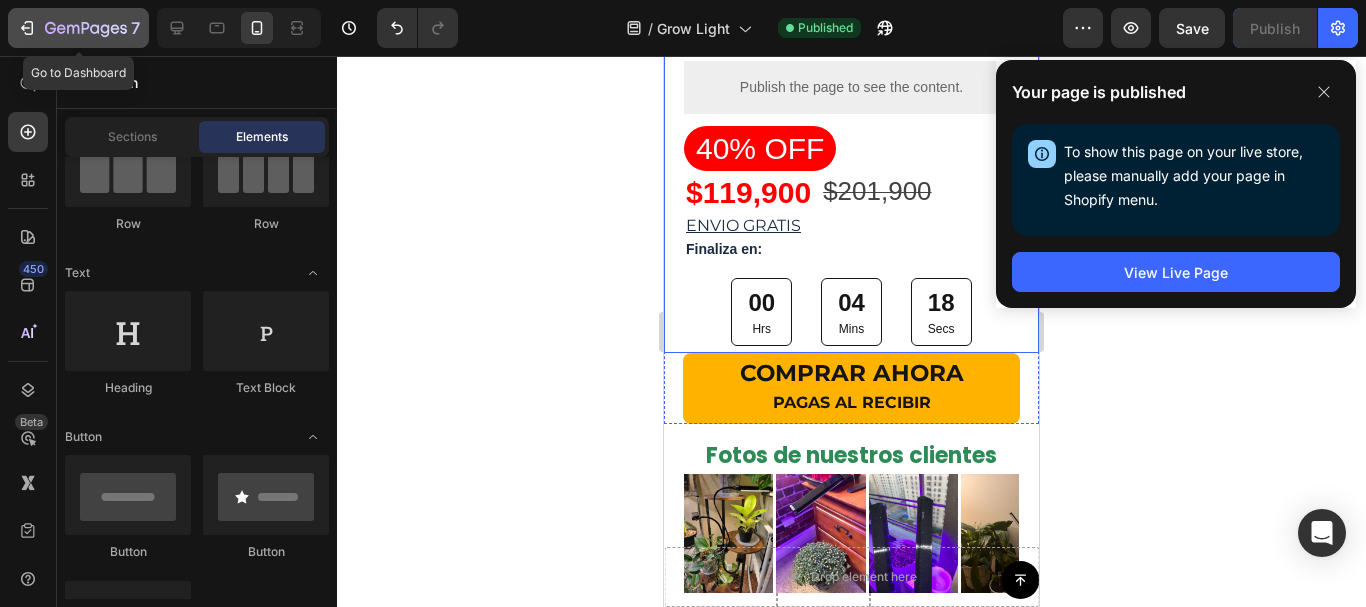 click 